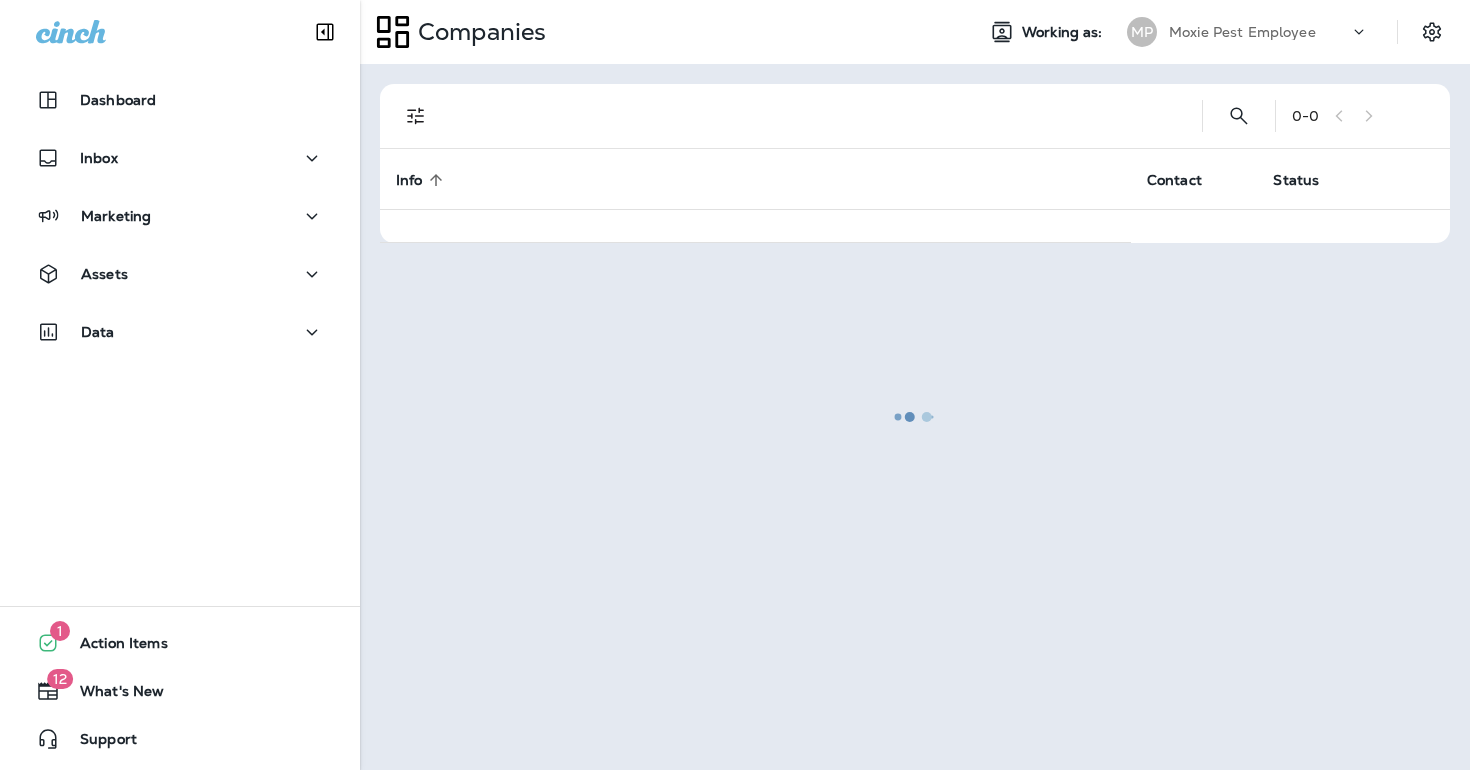 scroll, scrollTop: 0, scrollLeft: 0, axis: both 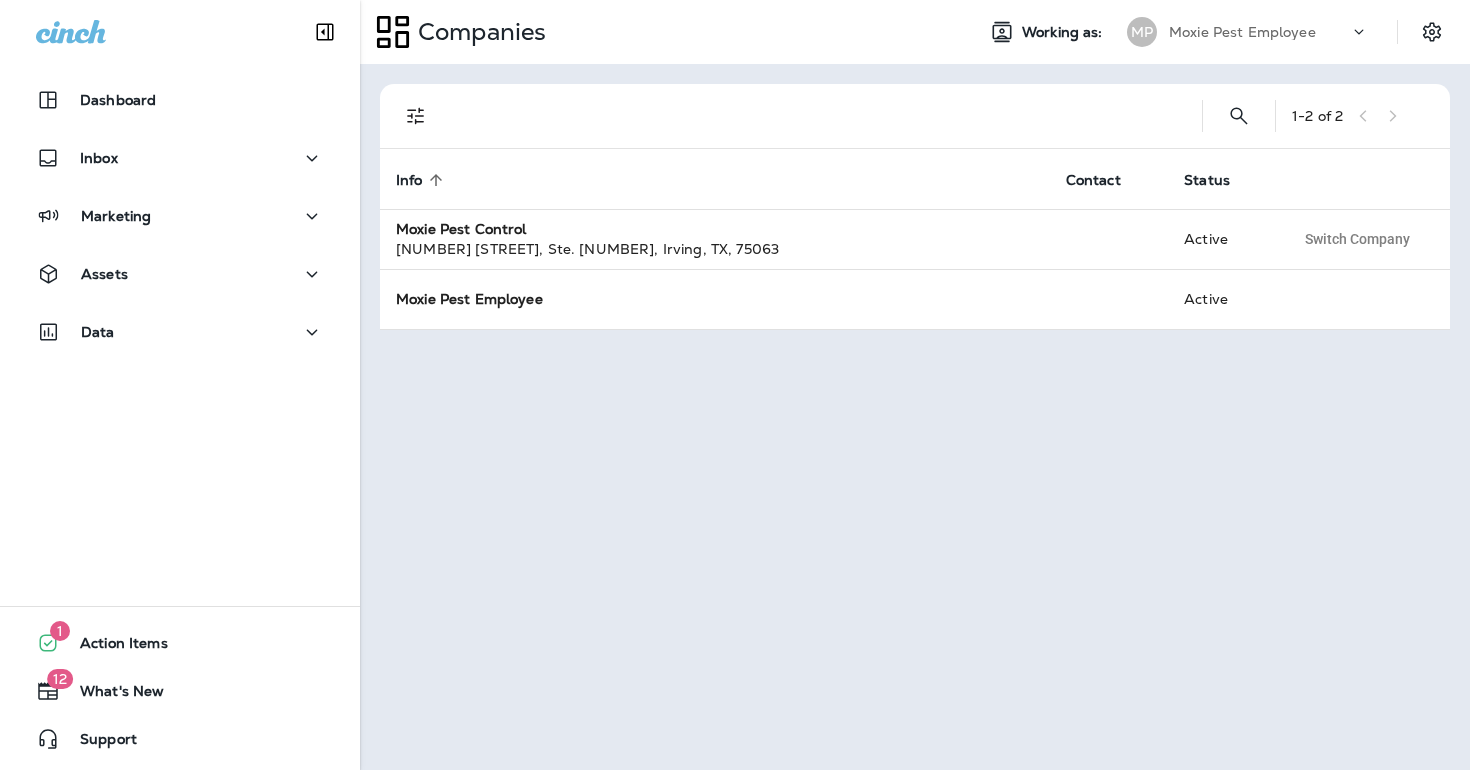click on "Moxie Pest Employee" at bounding box center [1242, 32] 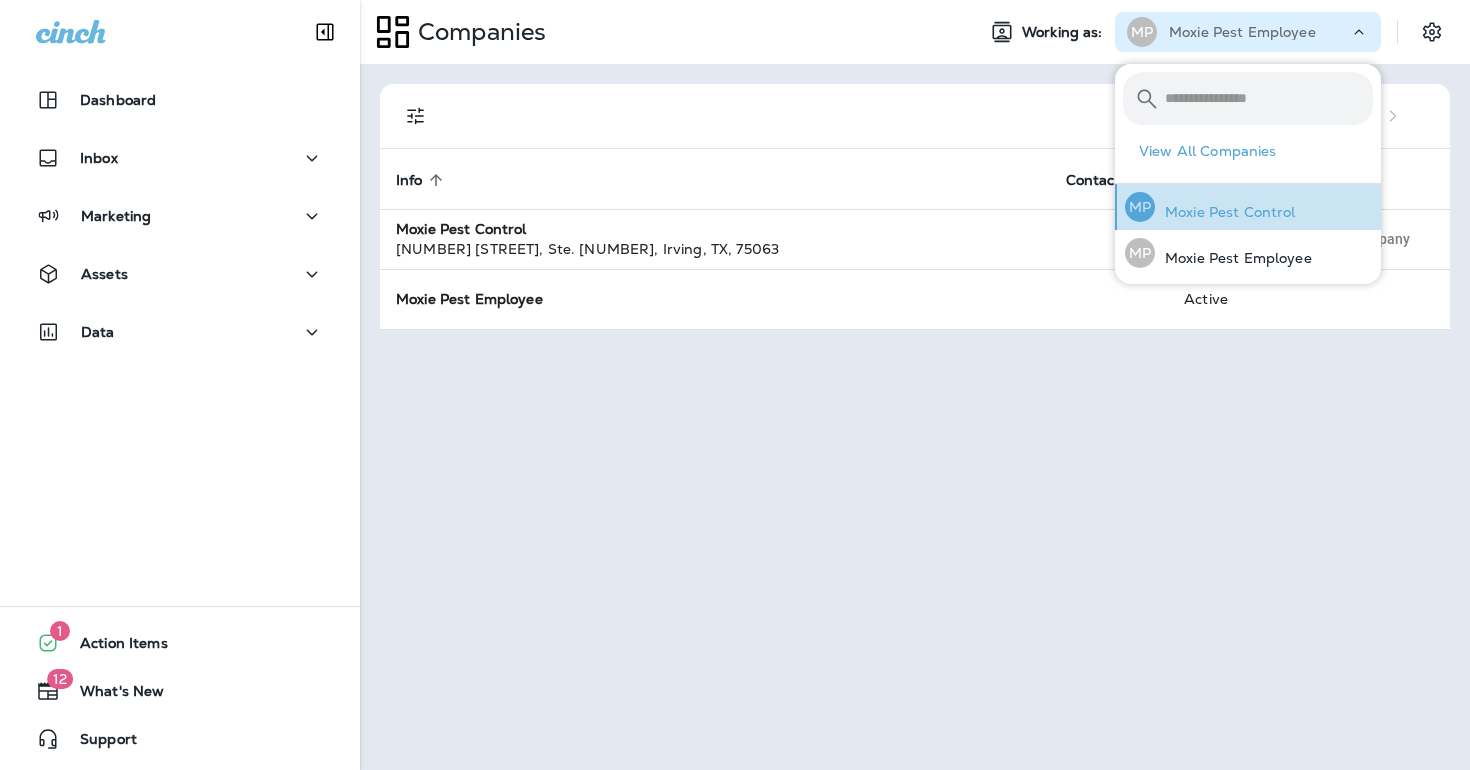 click on "Moxie Pest Control" at bounding box center [1225, 212] 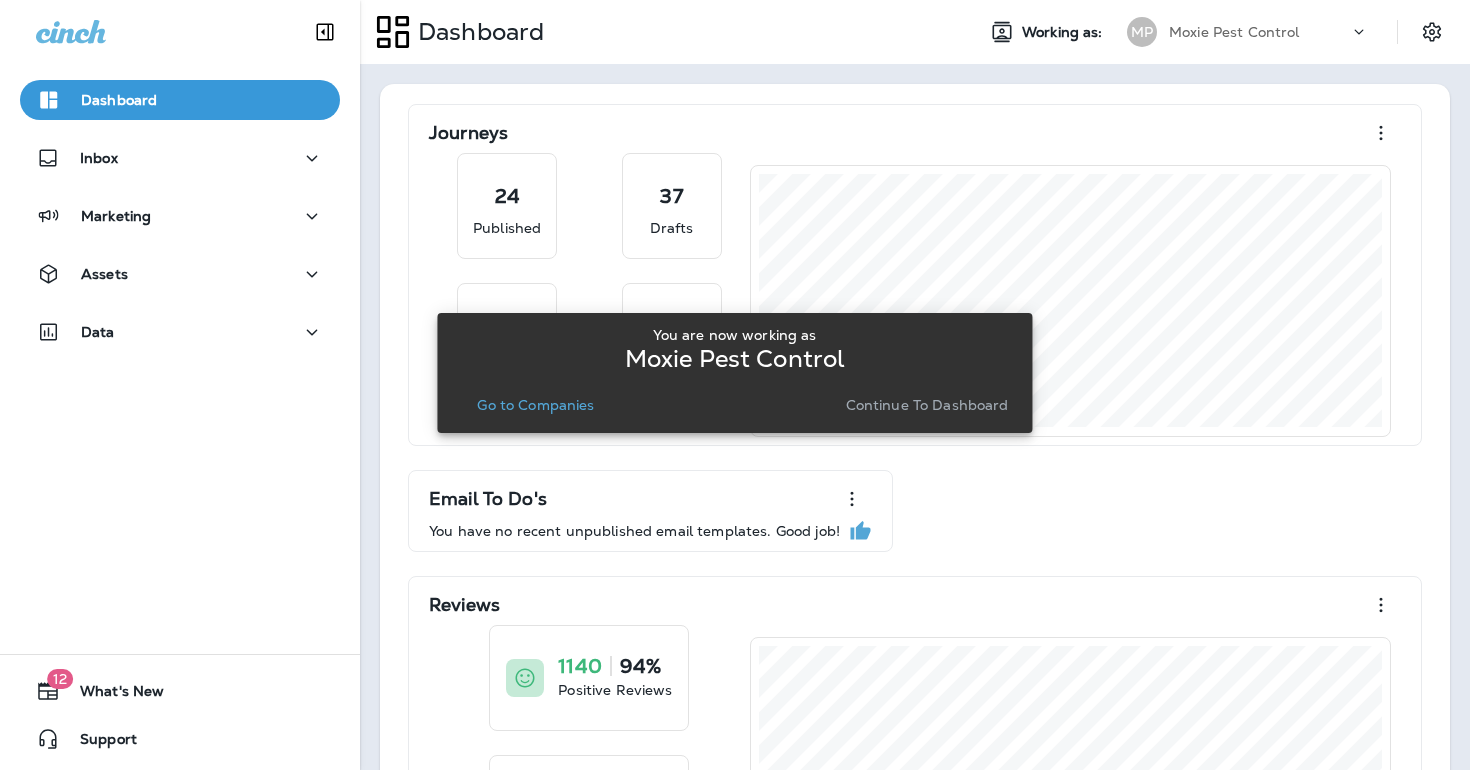 click on "Continue to Dashboard" at bounding box center [927, 405] 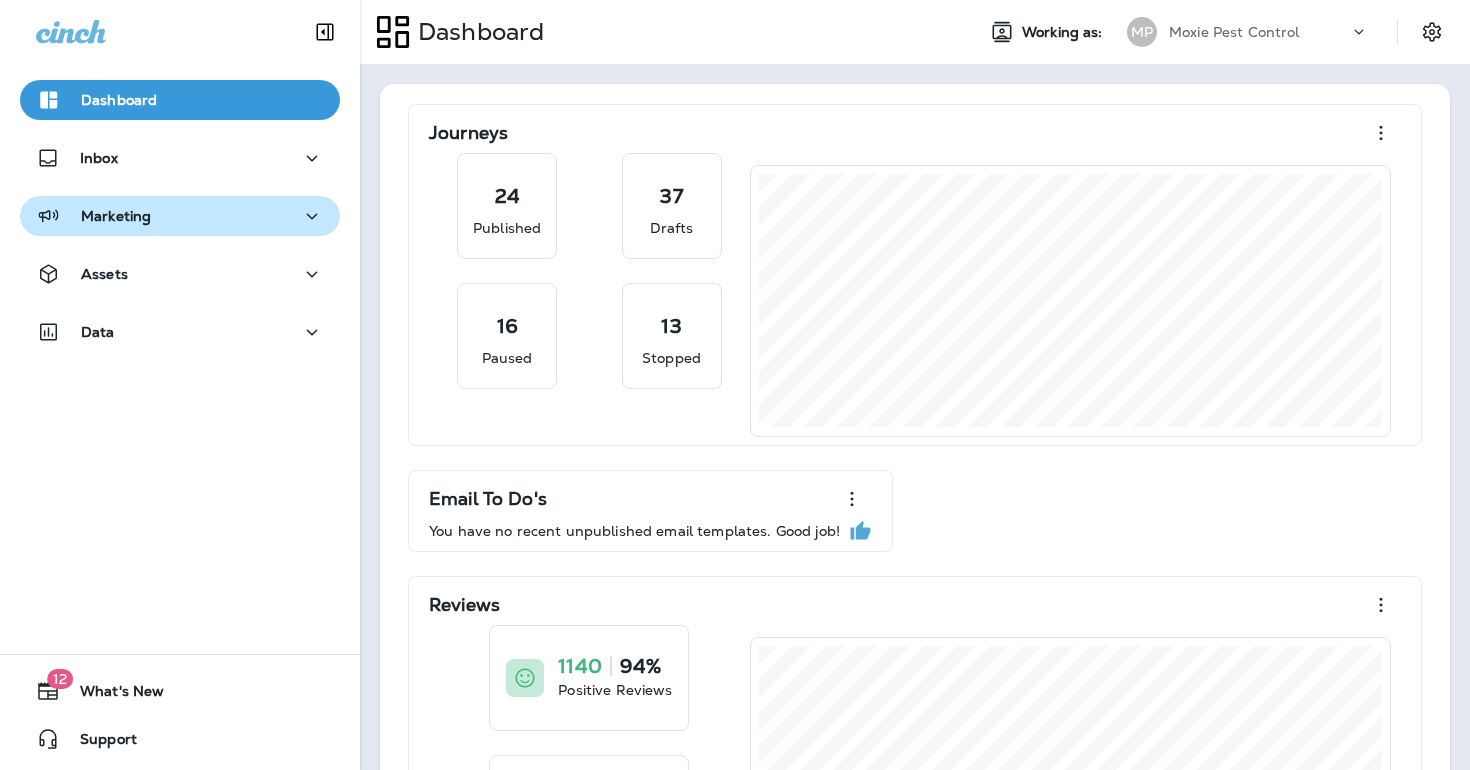 click on "Marketing" at bounding box center (180, 216) 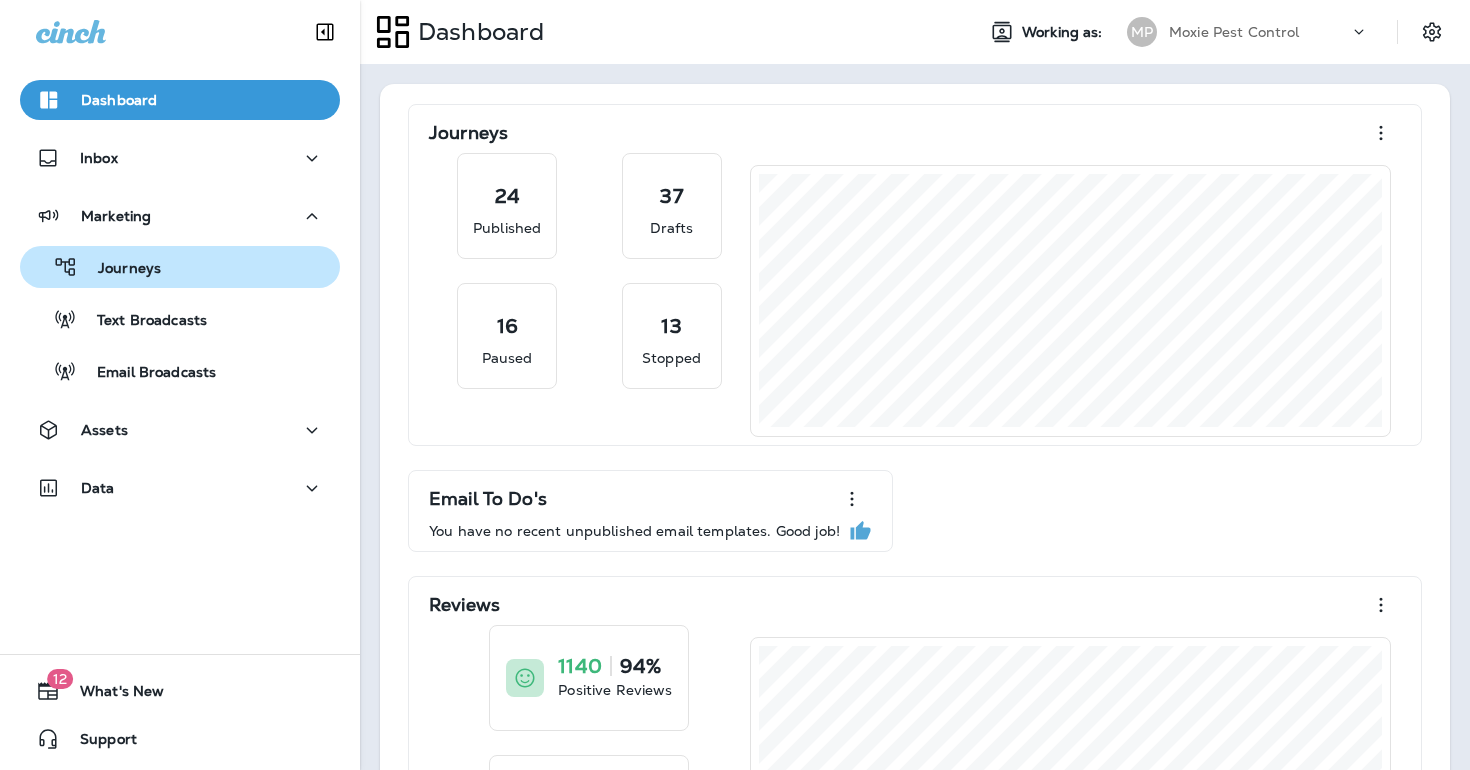 click on "Journeys" at bounding box center (180, 267) 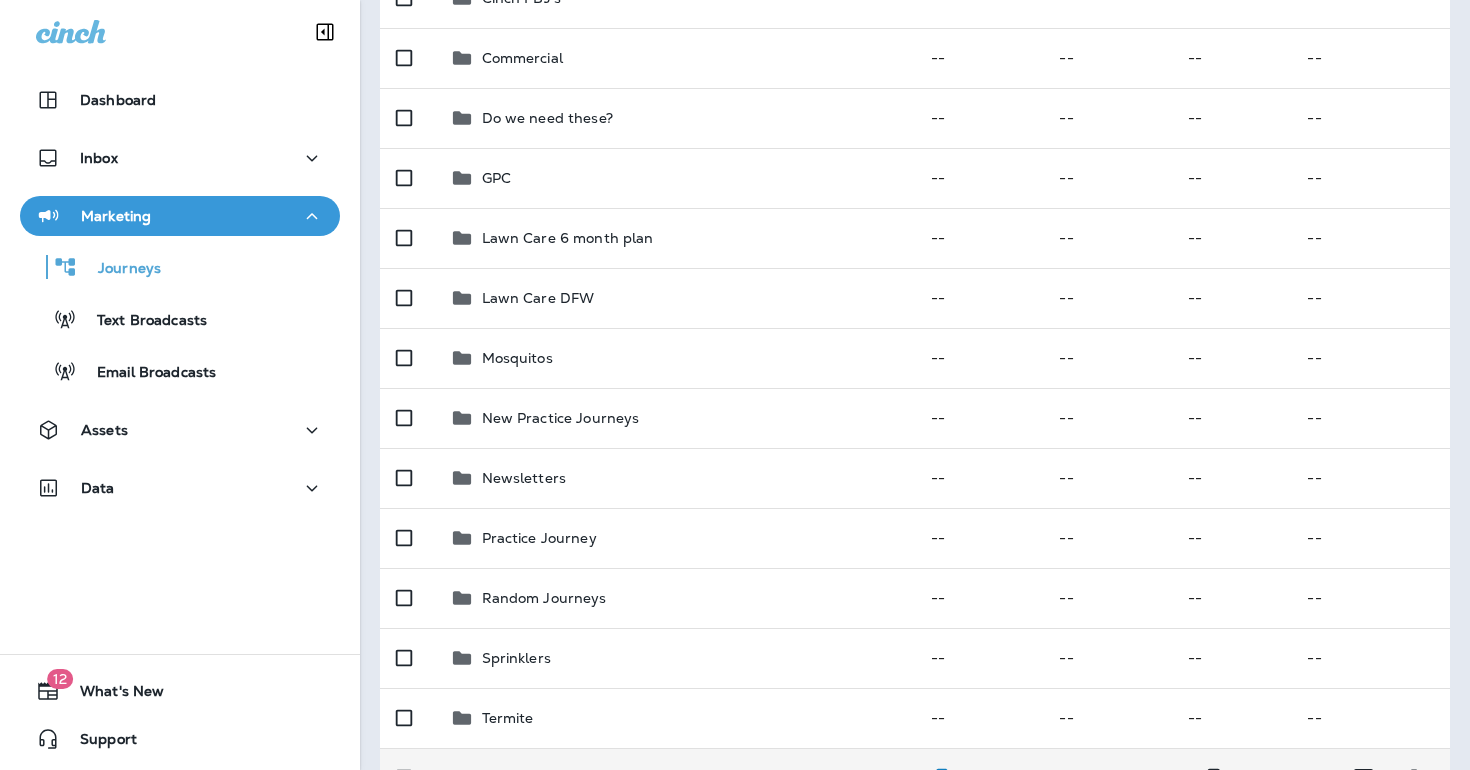 scroll, scrollTop: 294, scrollLeft: 0, axis: vertical 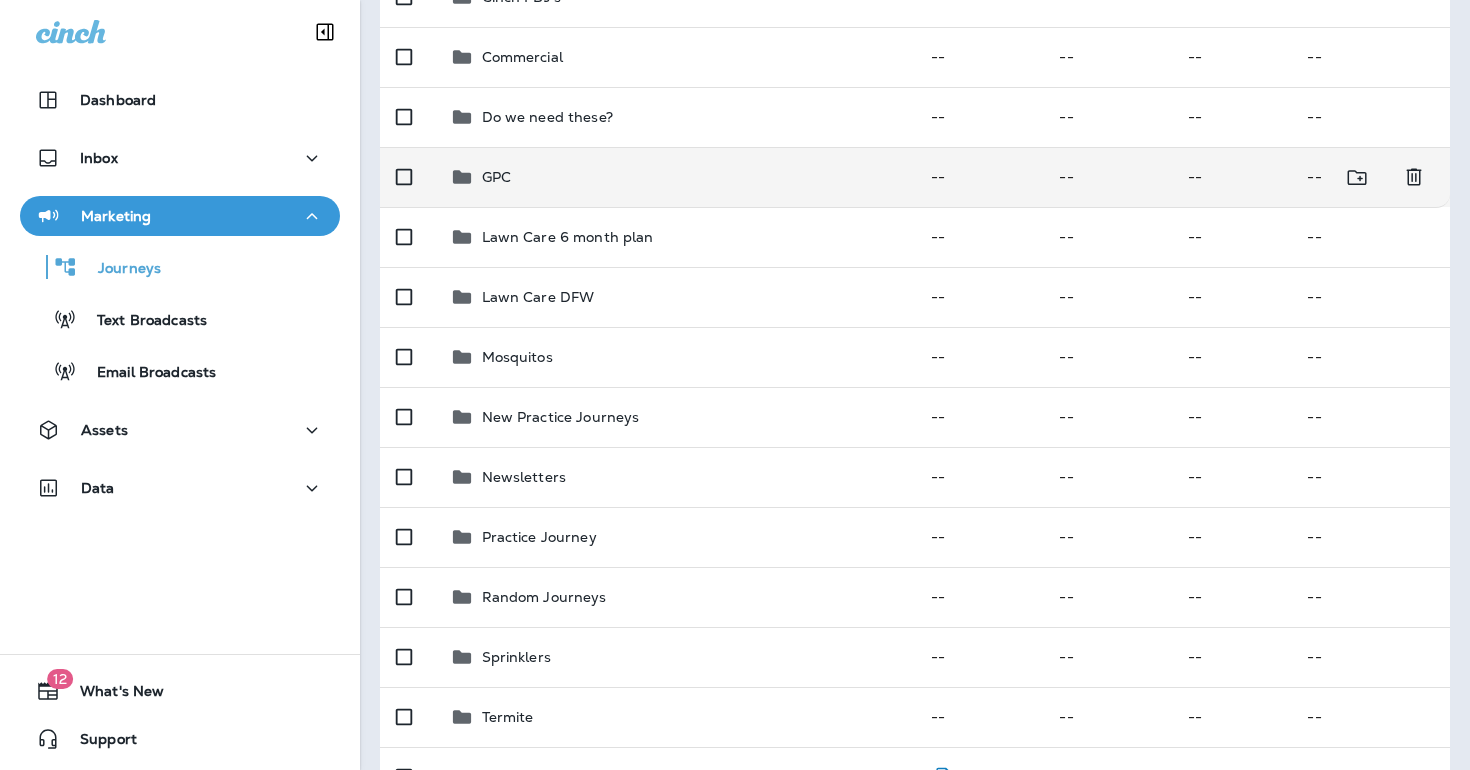 click on "GPC" at bounding box center (496, 177) 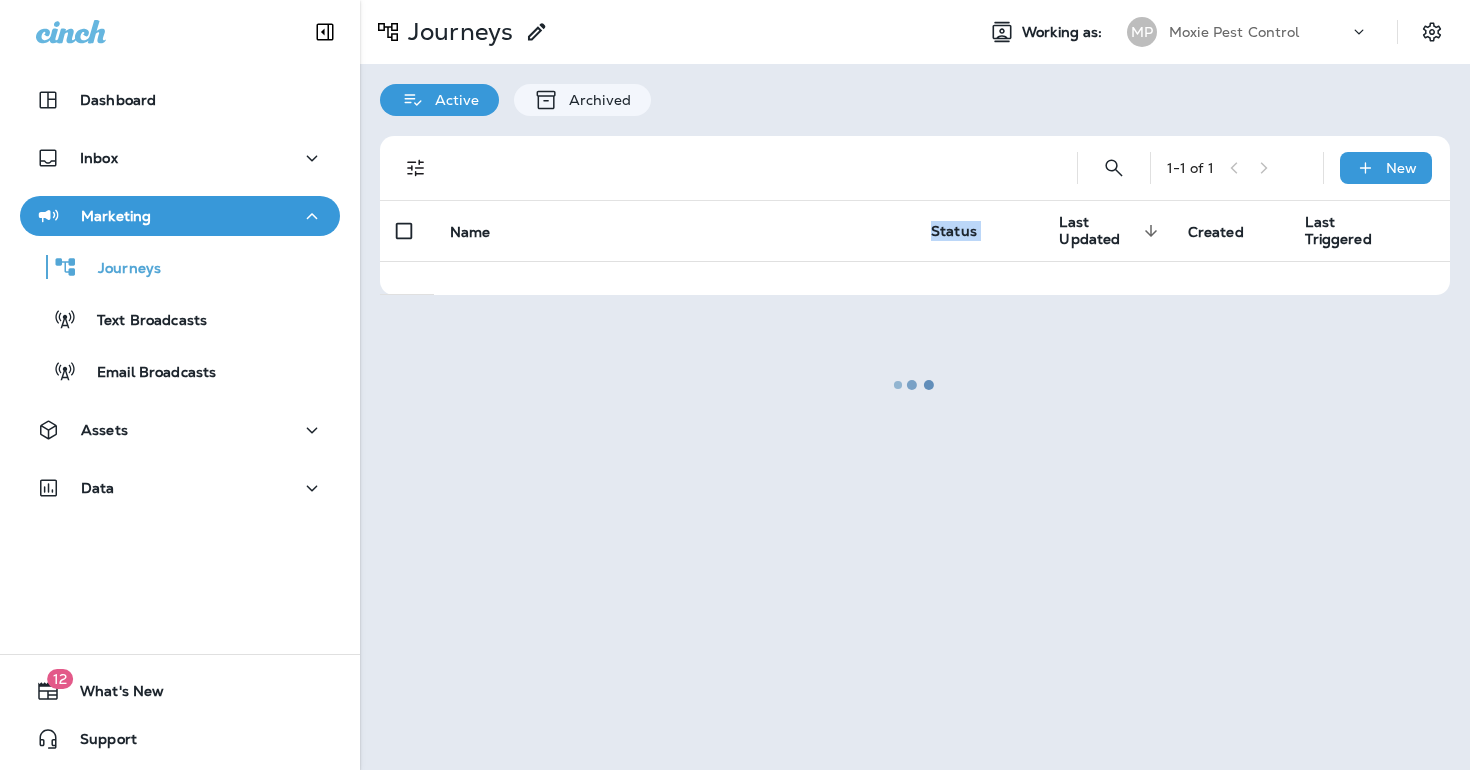 click at bounding box center (915, 385) 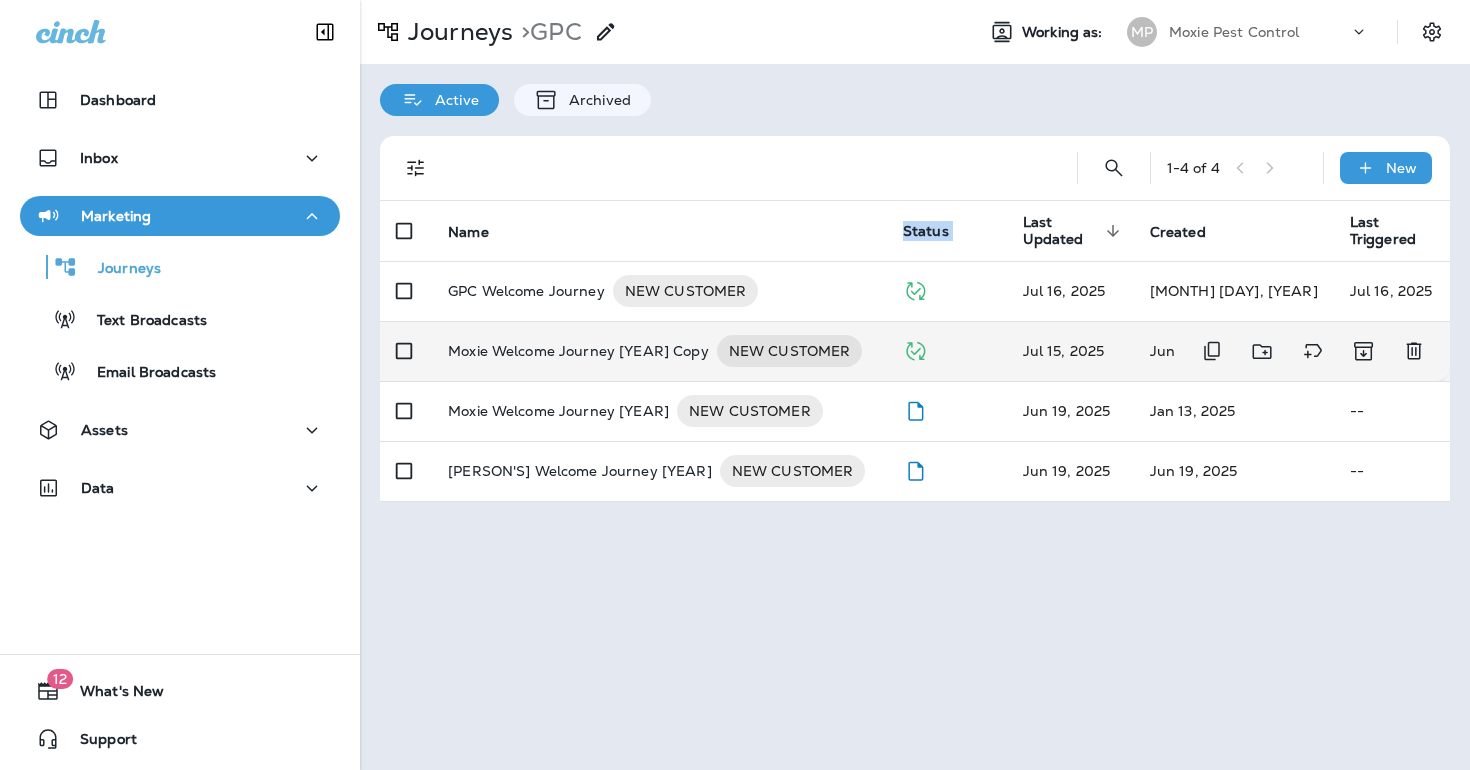 click on "Moxie Welcome Journey [YEAR] Copy" at bounding box center (578, 351) 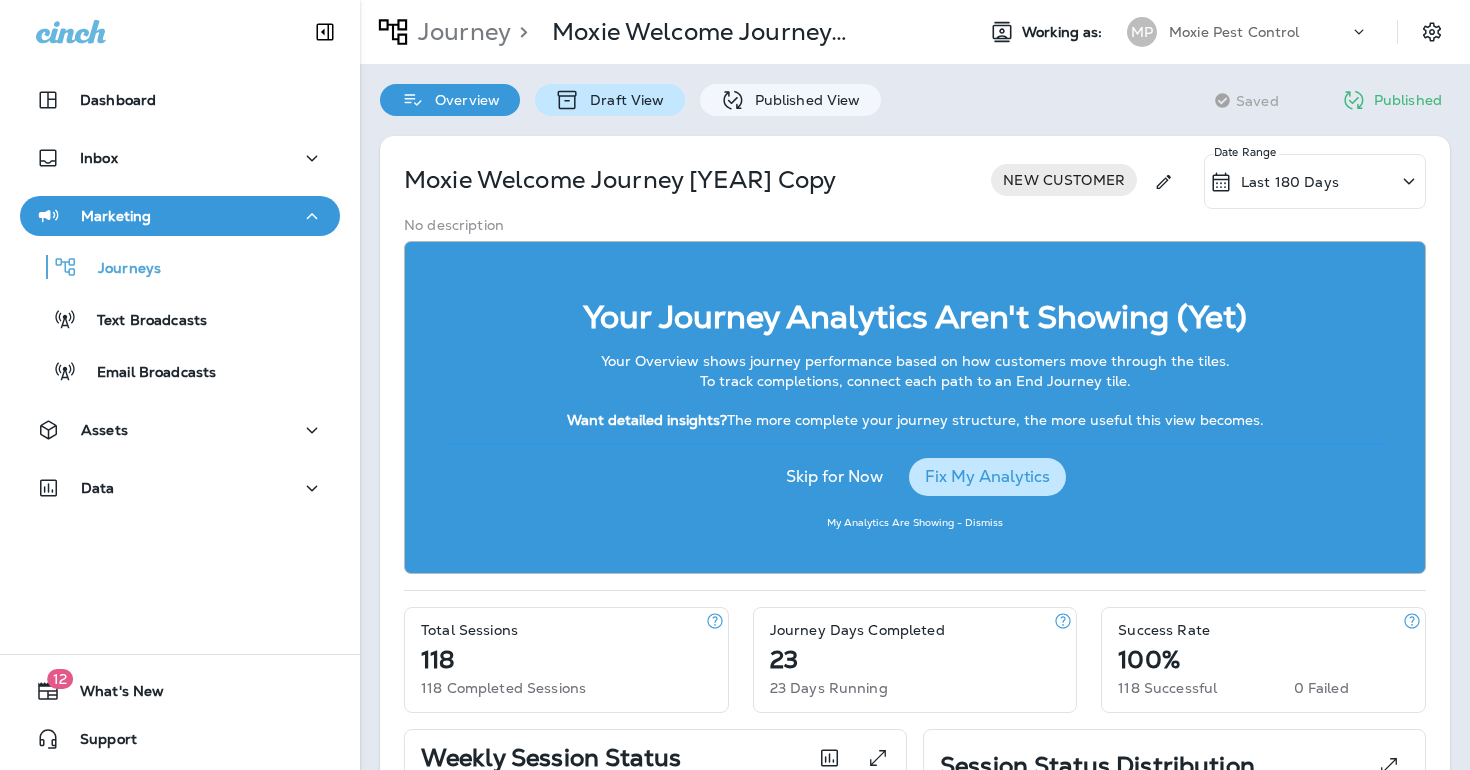 click on "Draft View" at bounding box center [622, 100] 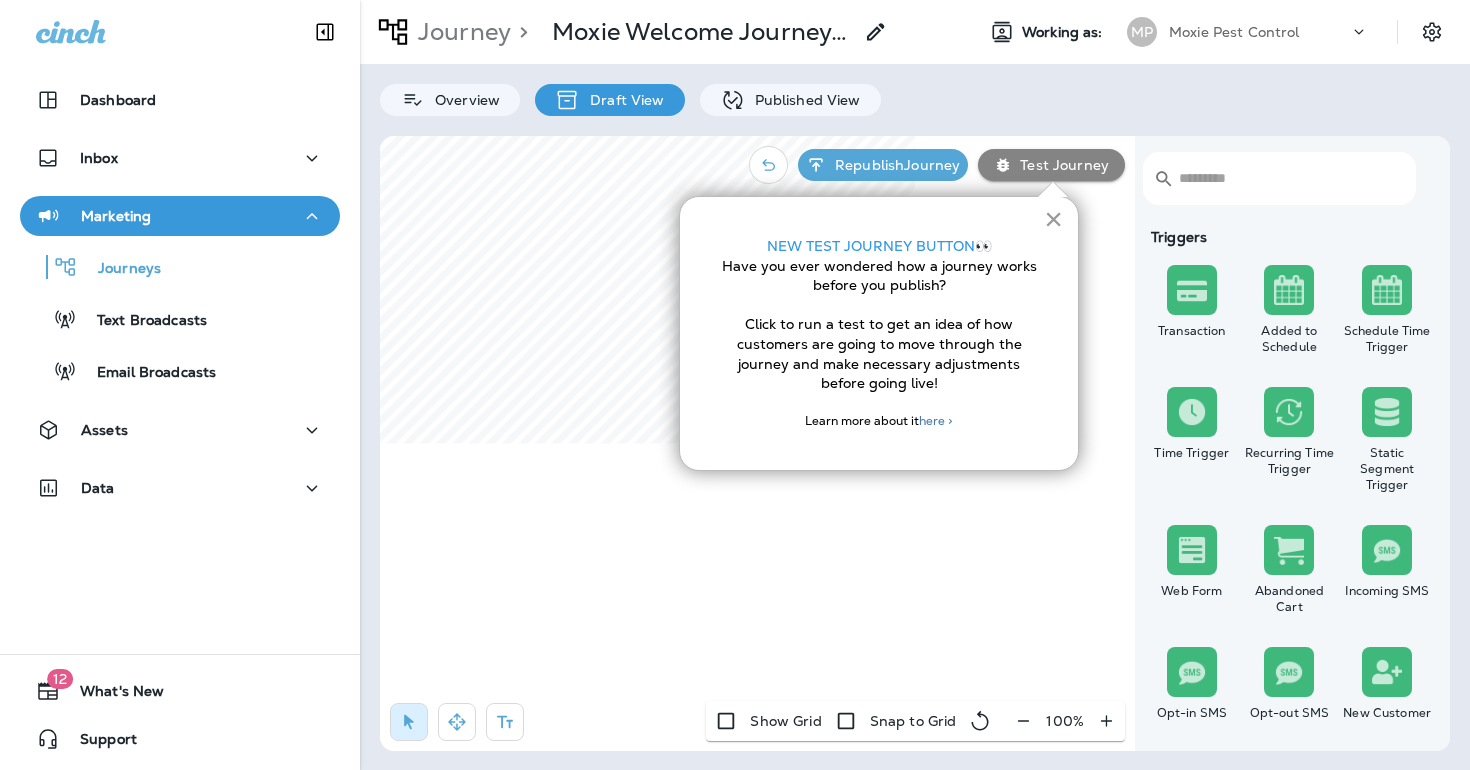 click on "×" at bounding box center (1053, 219) 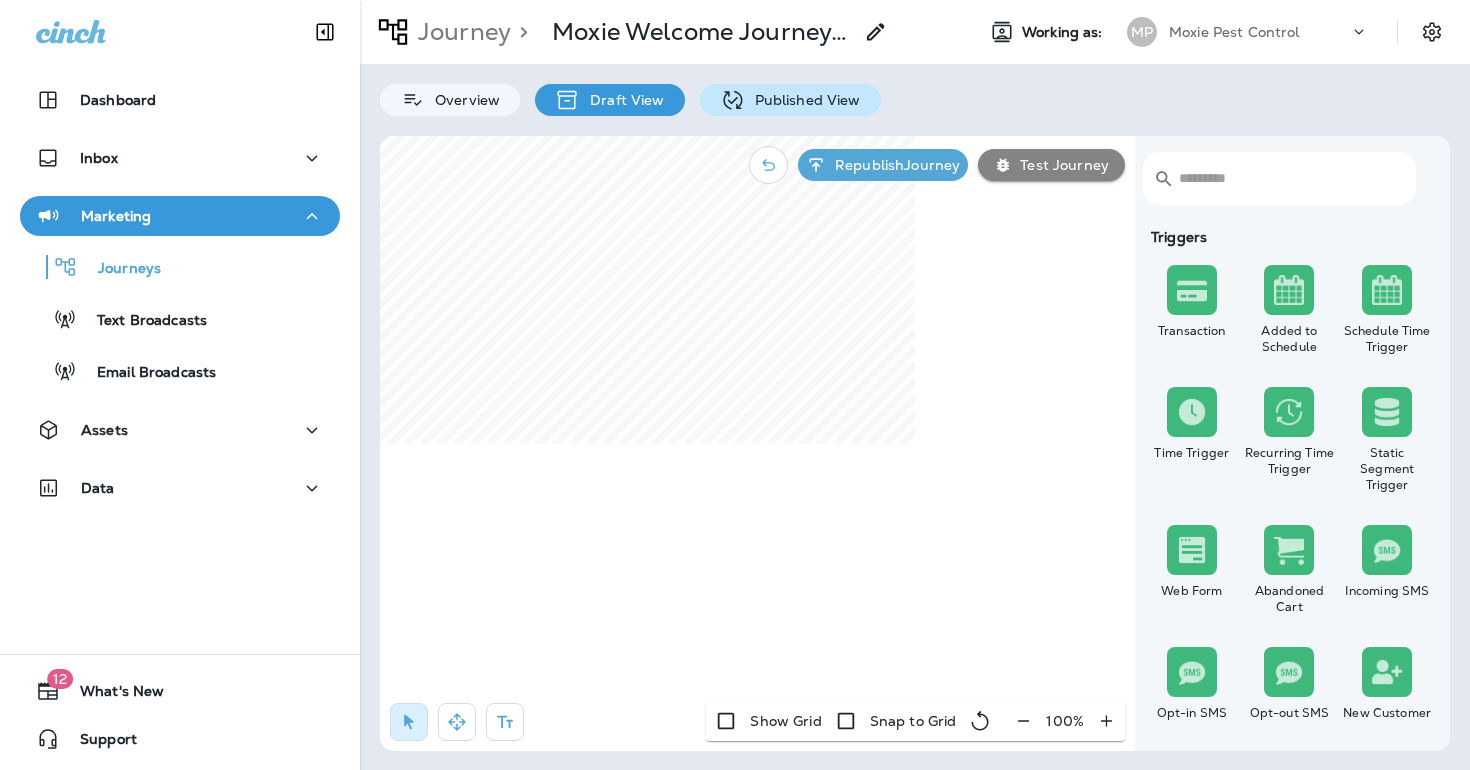 click on "Published View" at bounding box center (803, 100) 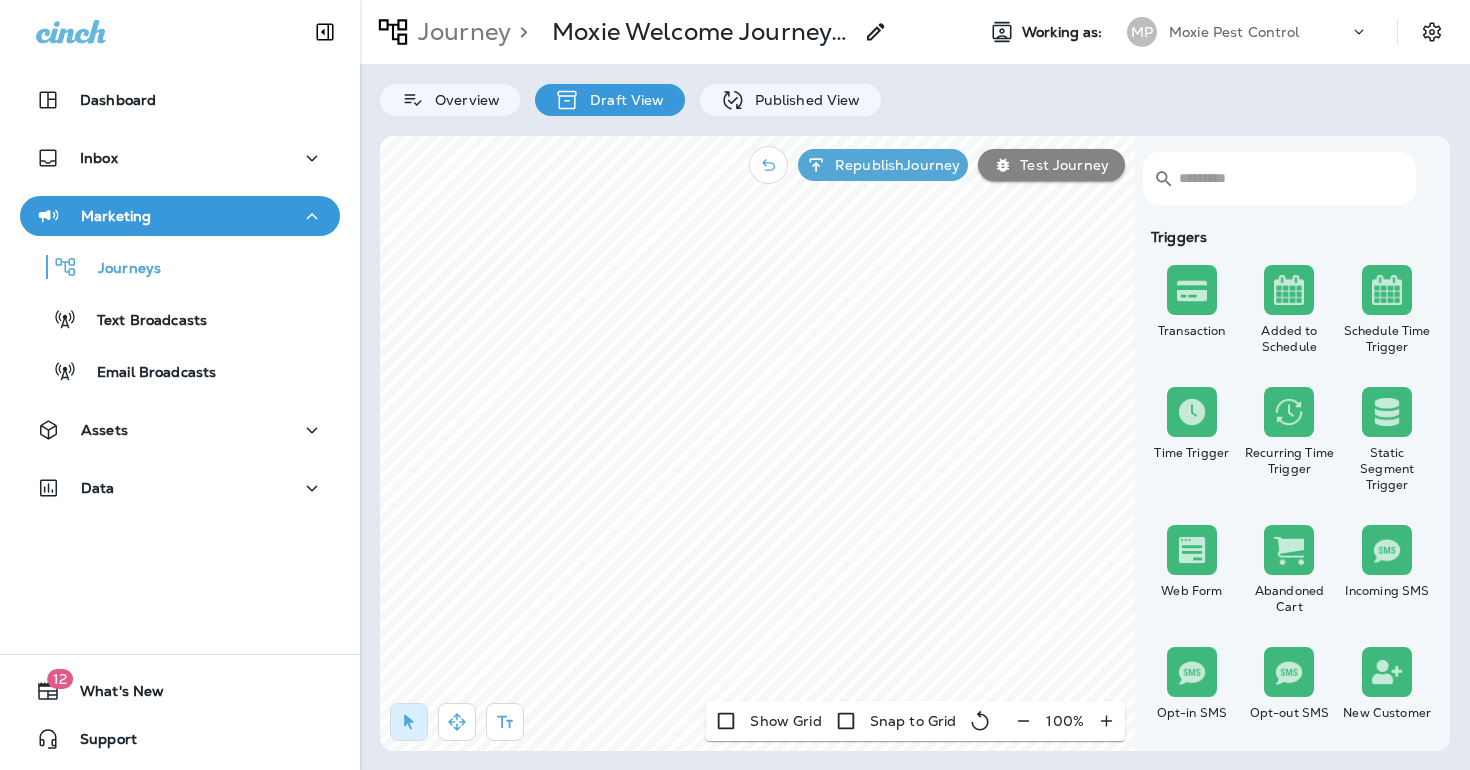 scroll, scrollTop: 0, scrollLeft: 0, axis: both 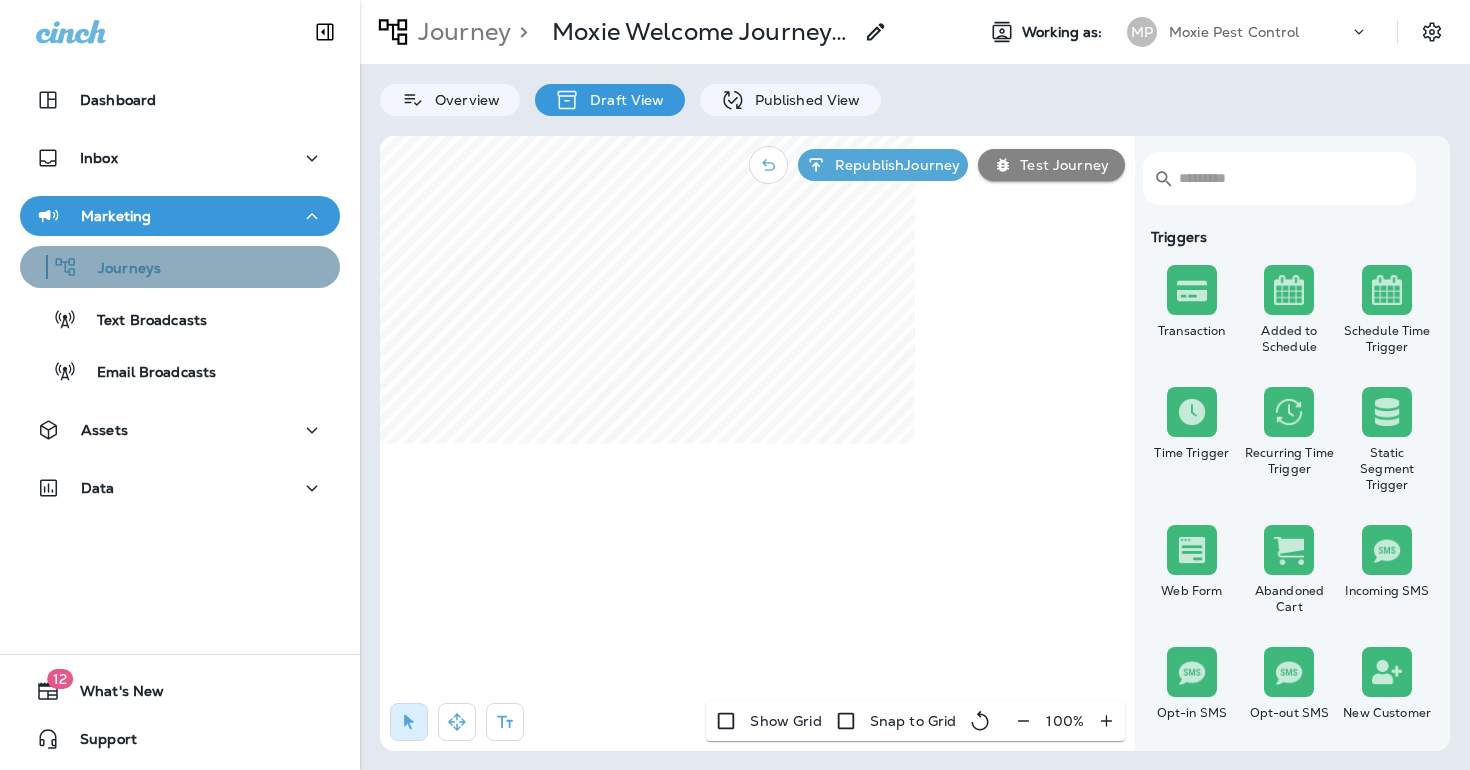 click on "Journeys" at bounding box center (180, 267) 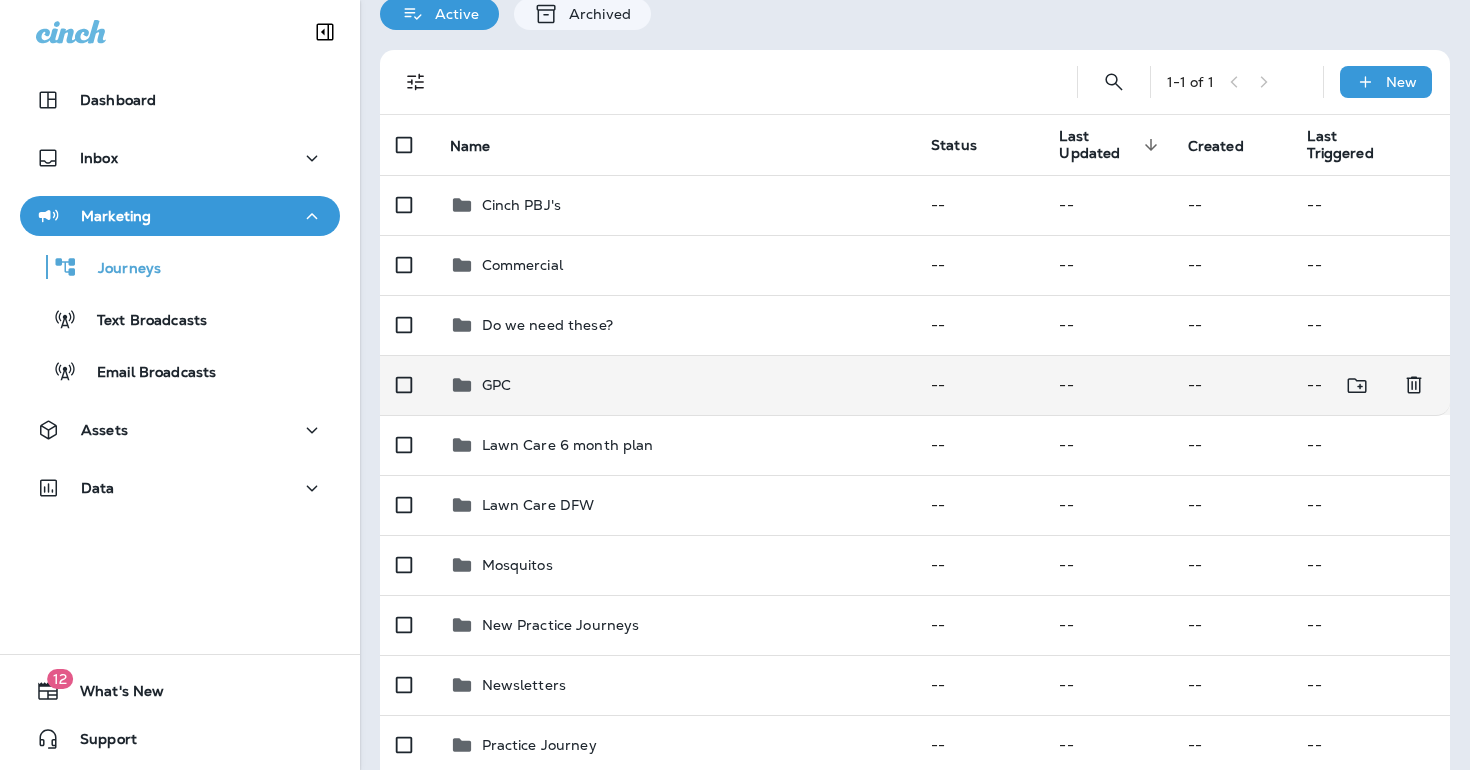 scroll, scrollTop: 84, scrollLeft: 0, axis: vertical 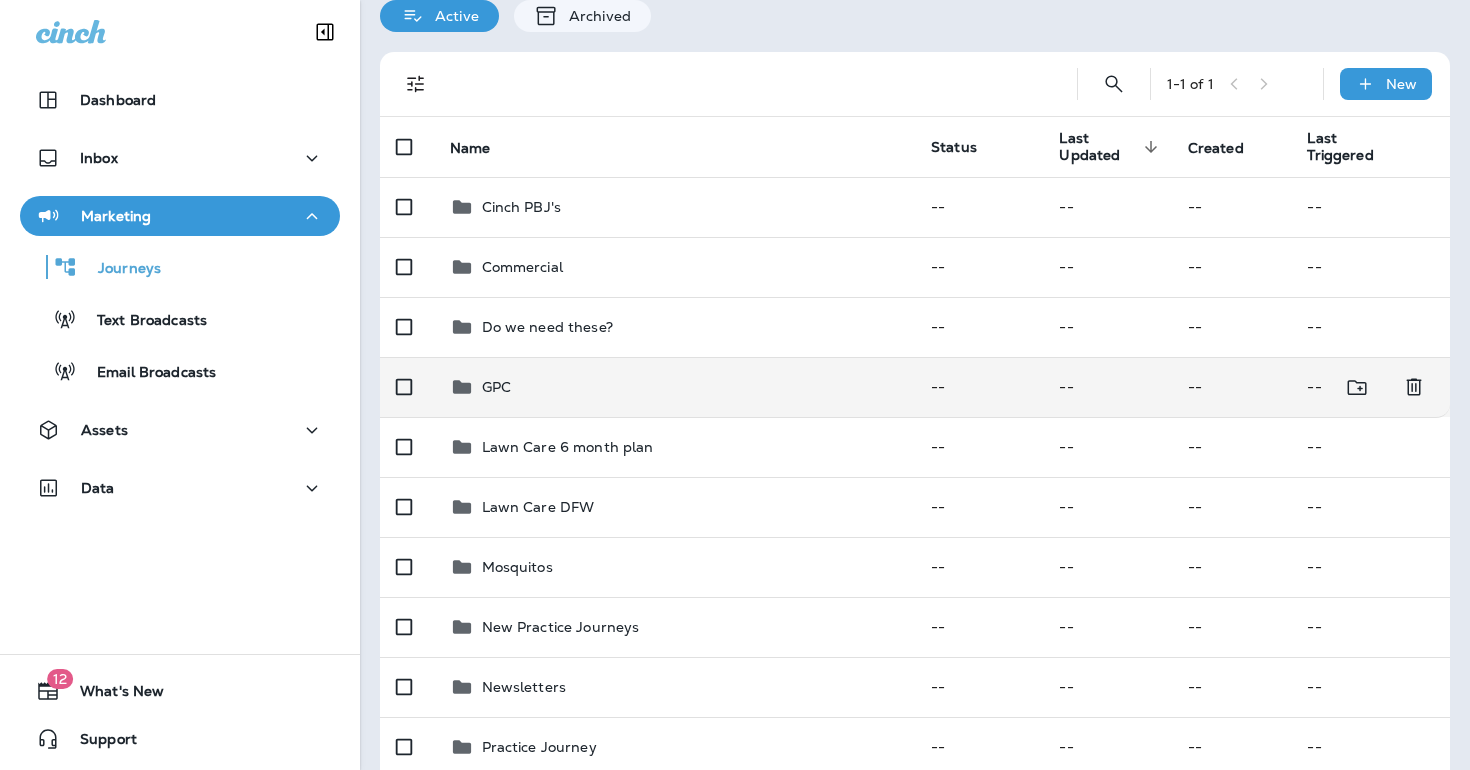 click on "GPC" at bounding box center [675, 387] 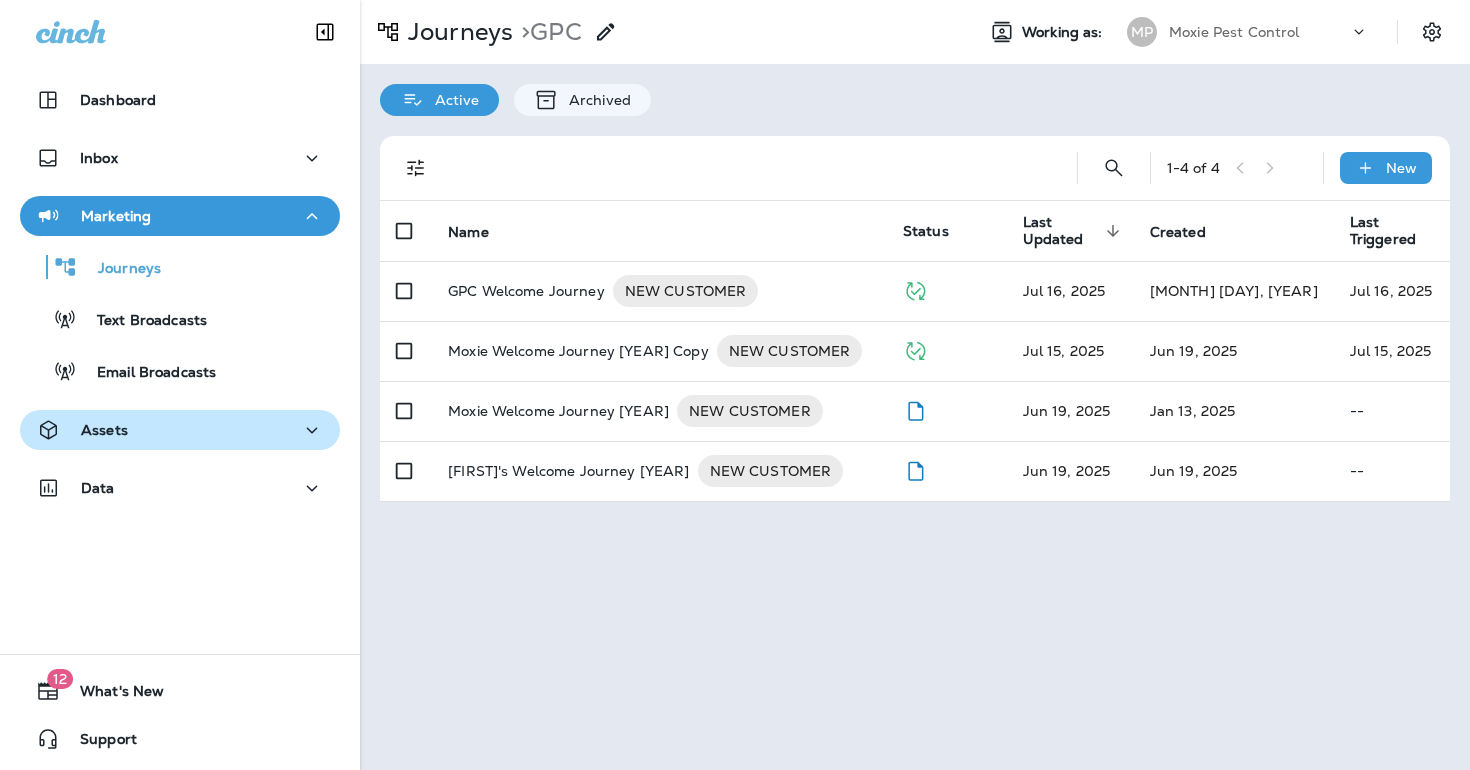 click on "Assets" at bounding box center [180, 430] 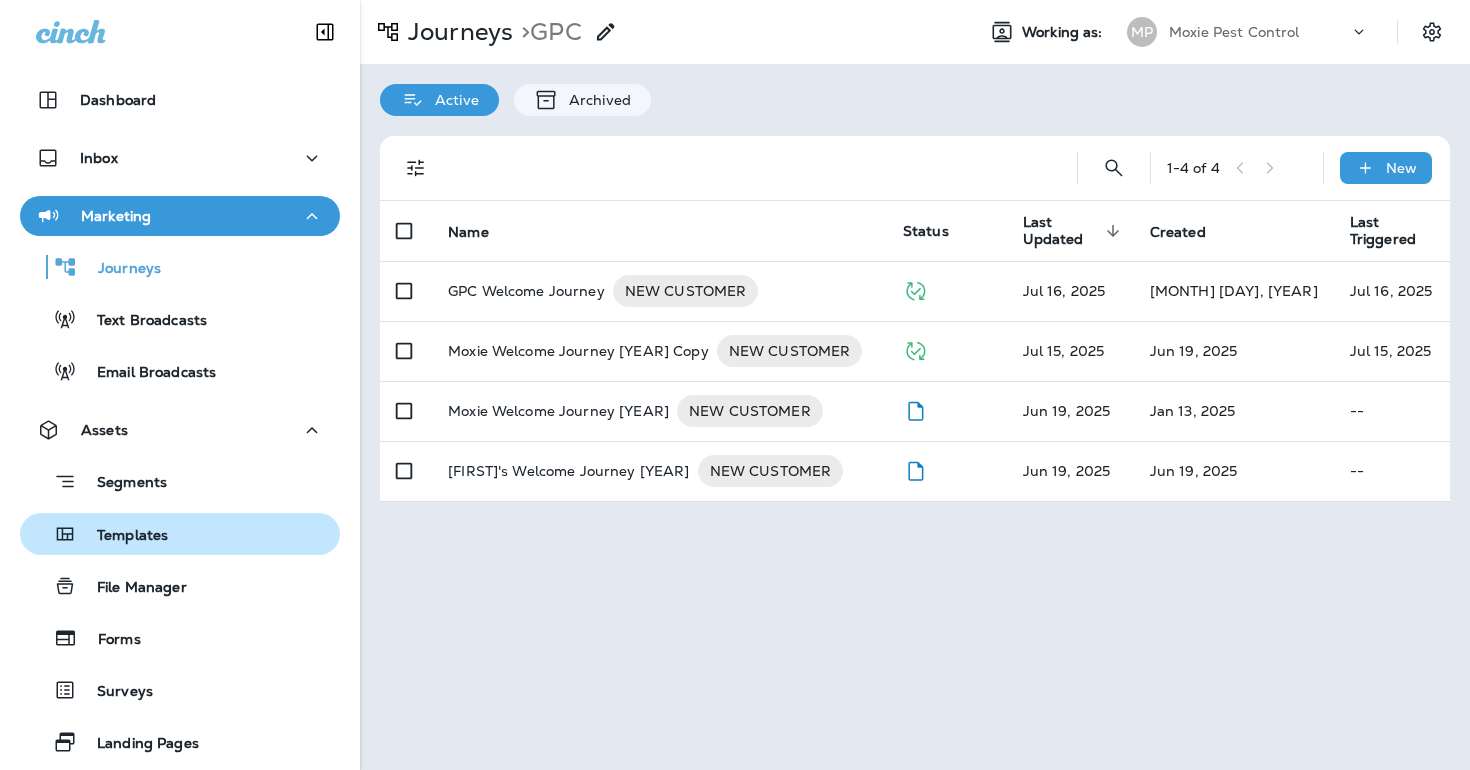 click on "Templates" at bounding box center [180, 534] 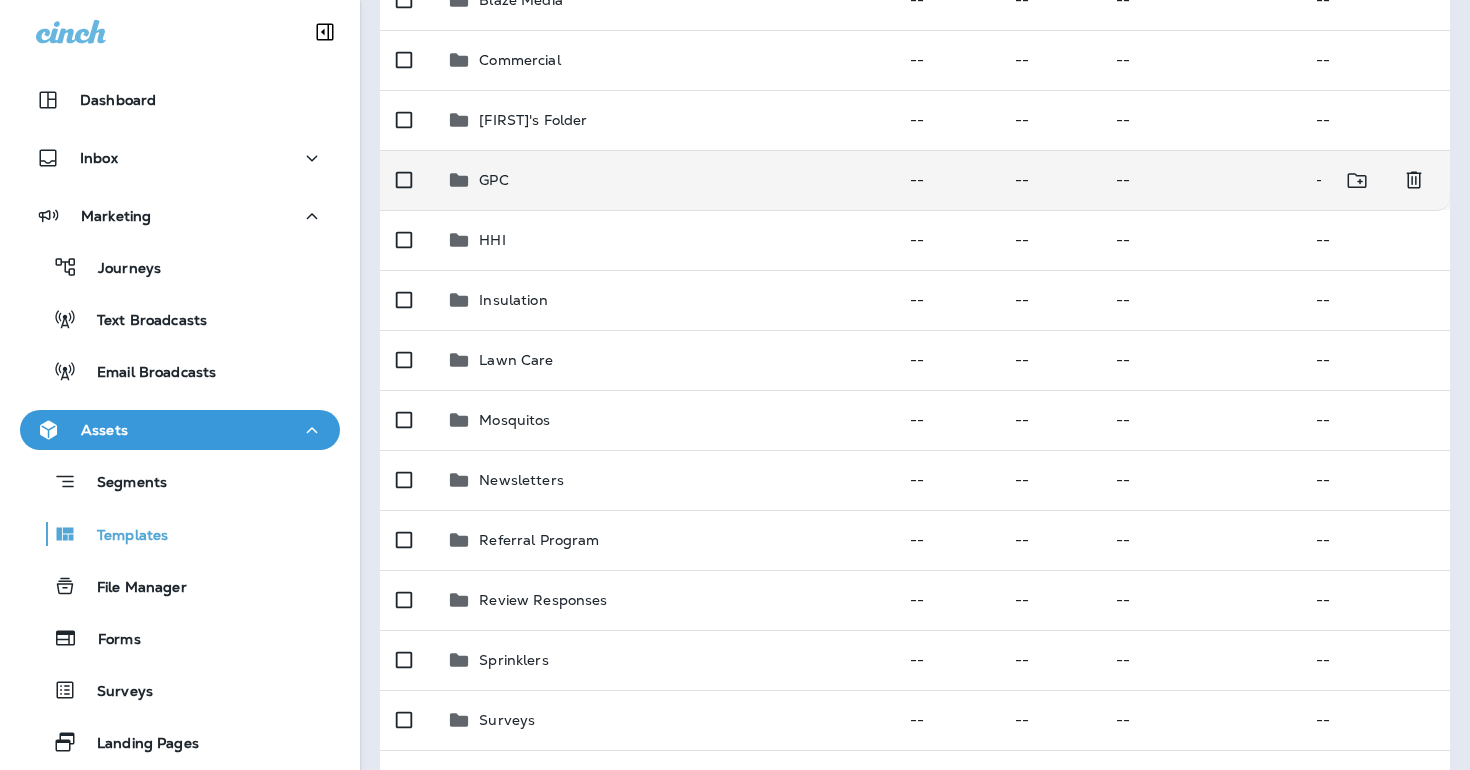 scroll, scrollTop: 301, scrollLeft: 0, axis: vertical 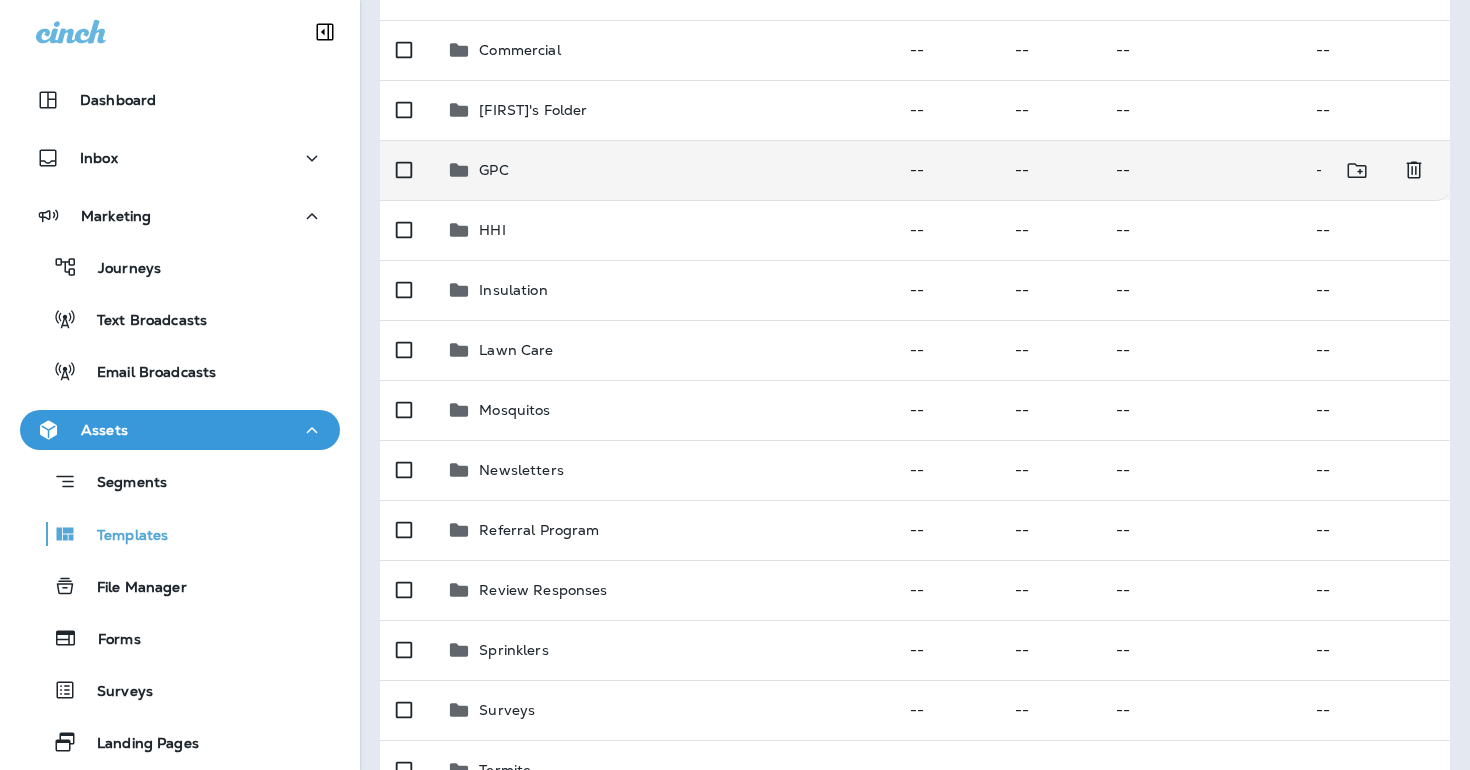 click on "GPC" at bounding box center (493, 170) 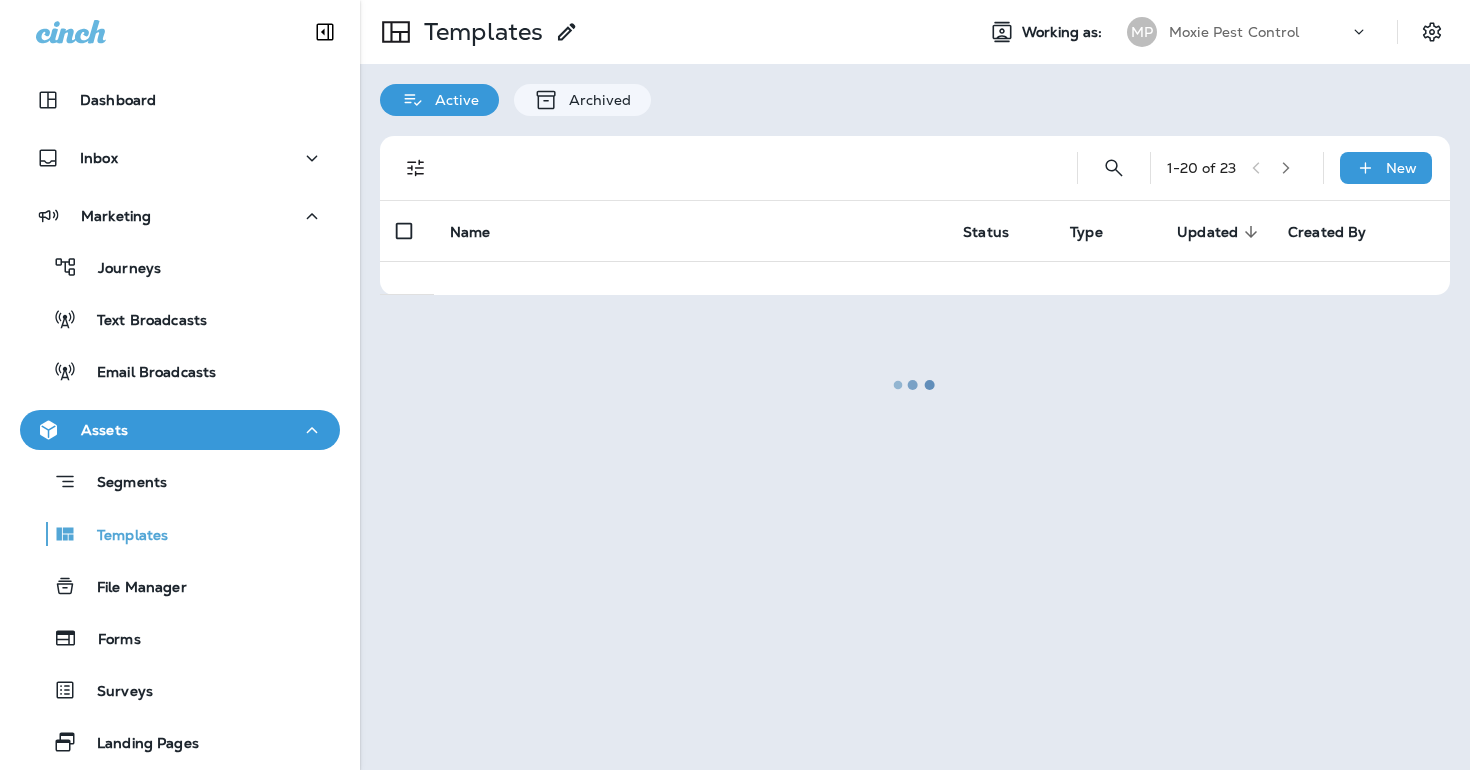 scroll, scrollTop: 0, scrollLeft: 0, axis: both 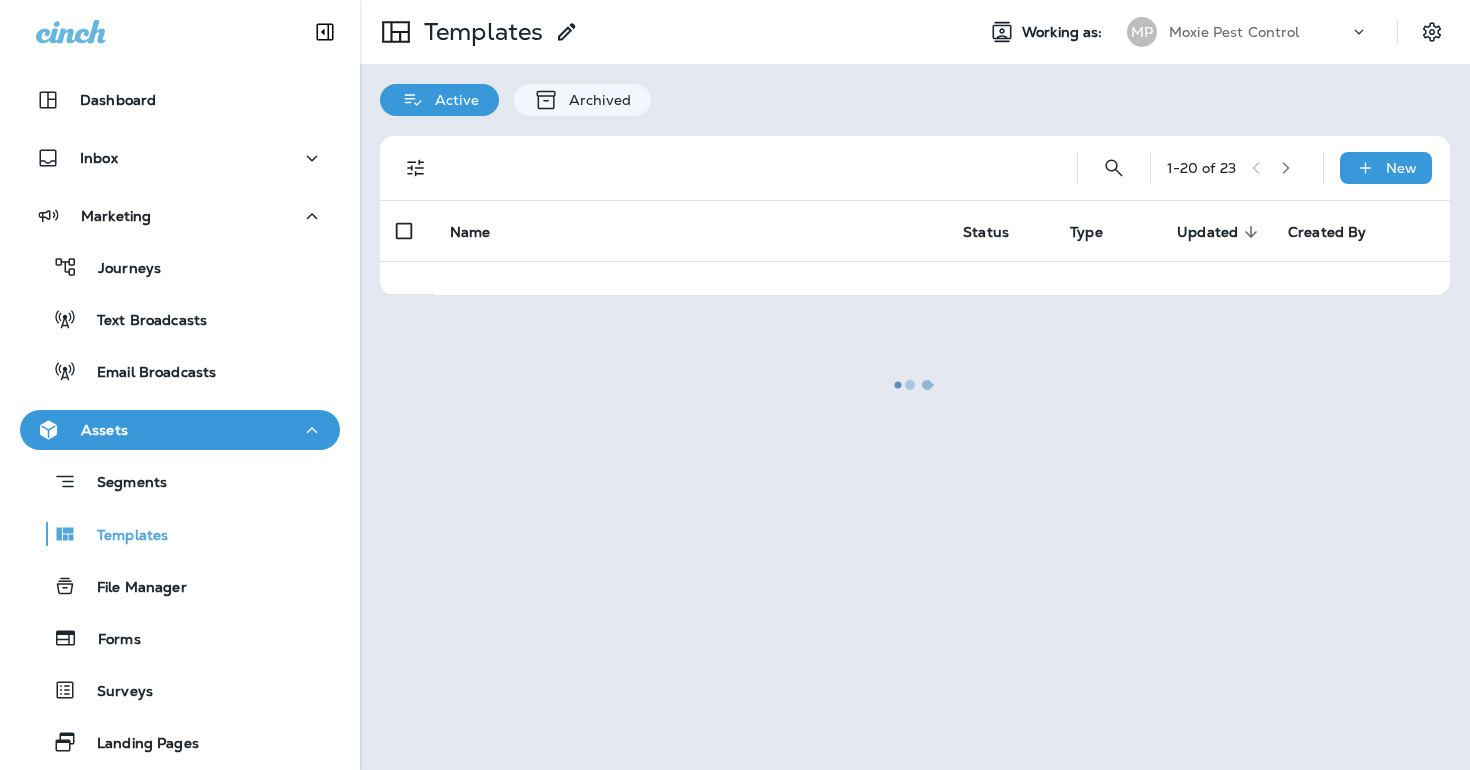 click at bounding box center [915, 385] 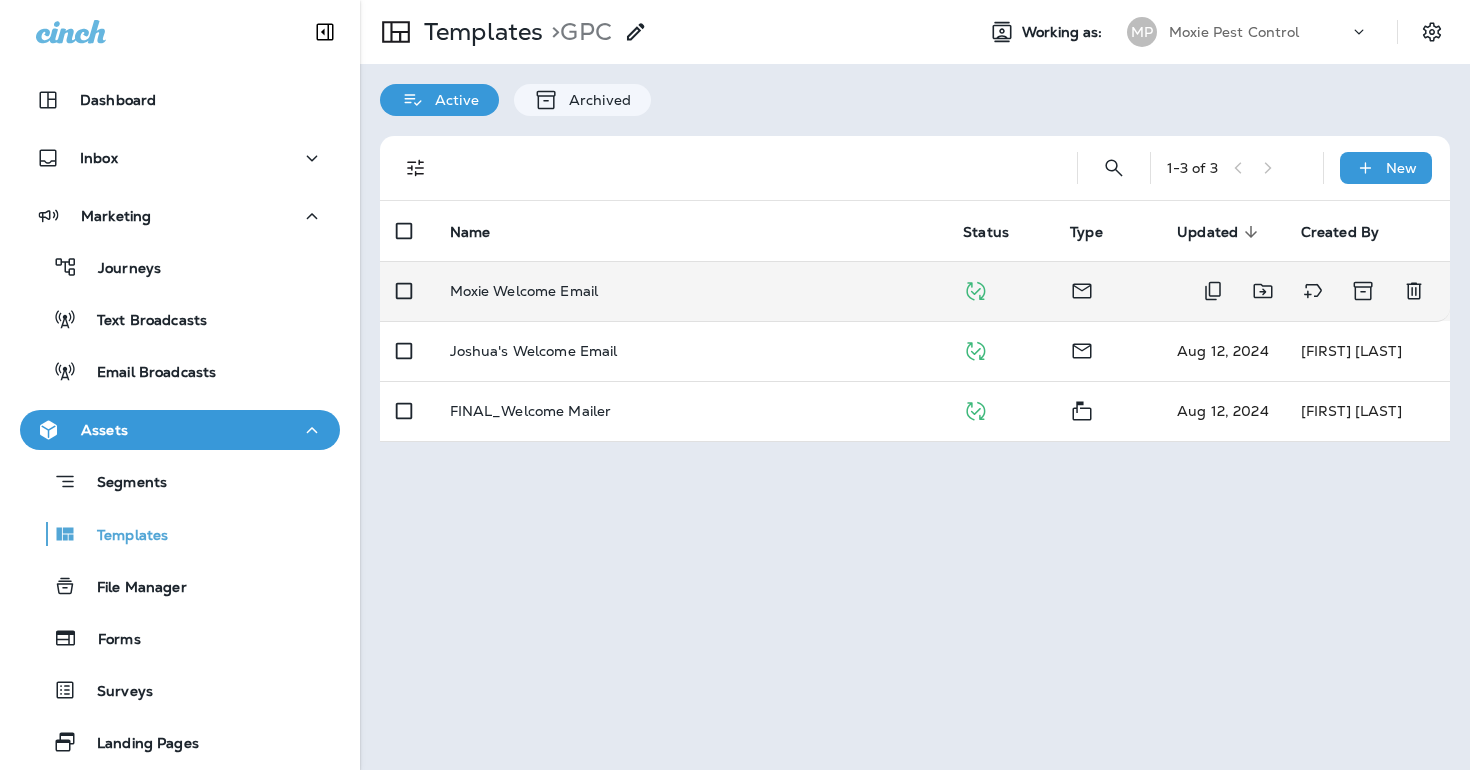 click on "Moxie Welcome Email" at bounding box center [524, 291] 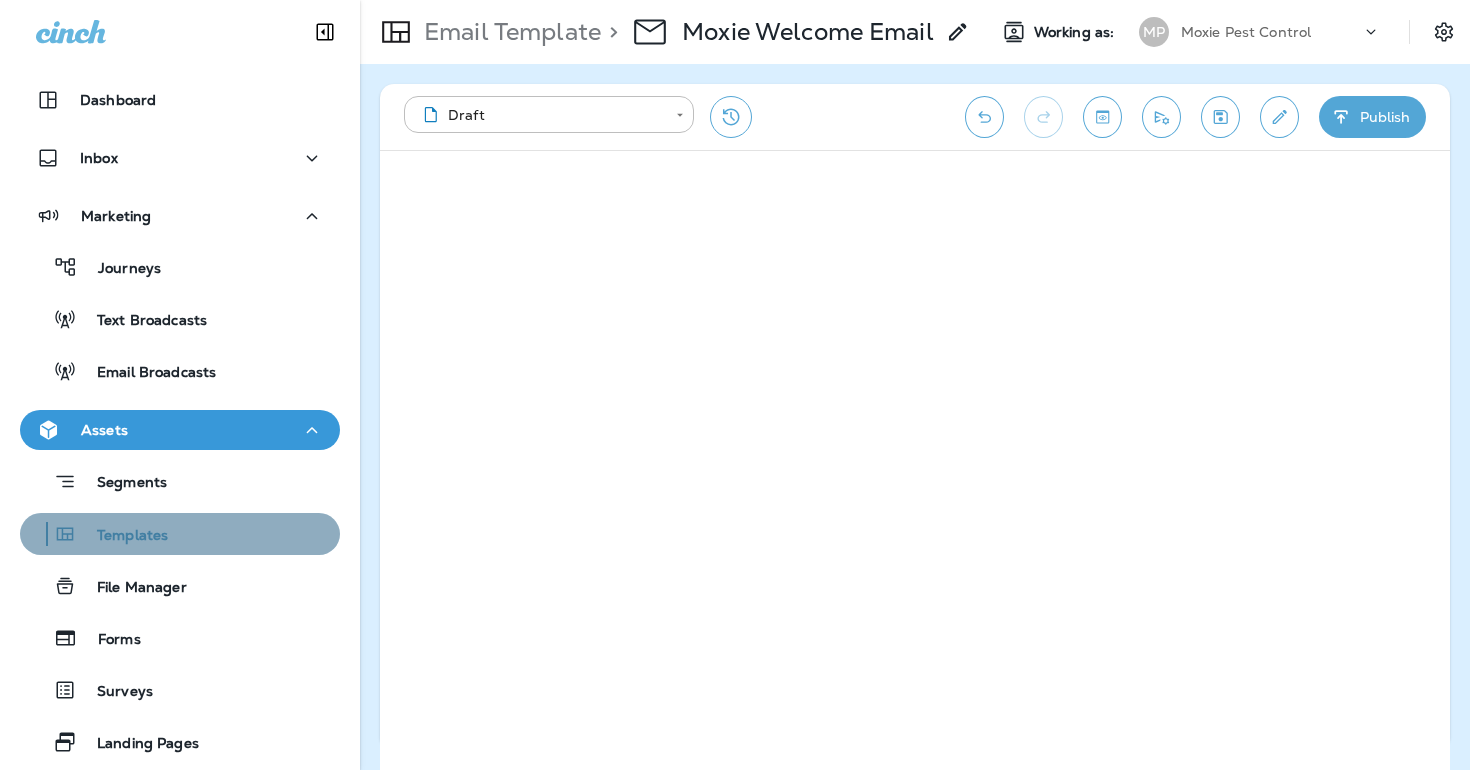 click on "Templates" at bounding box center (122, 536) 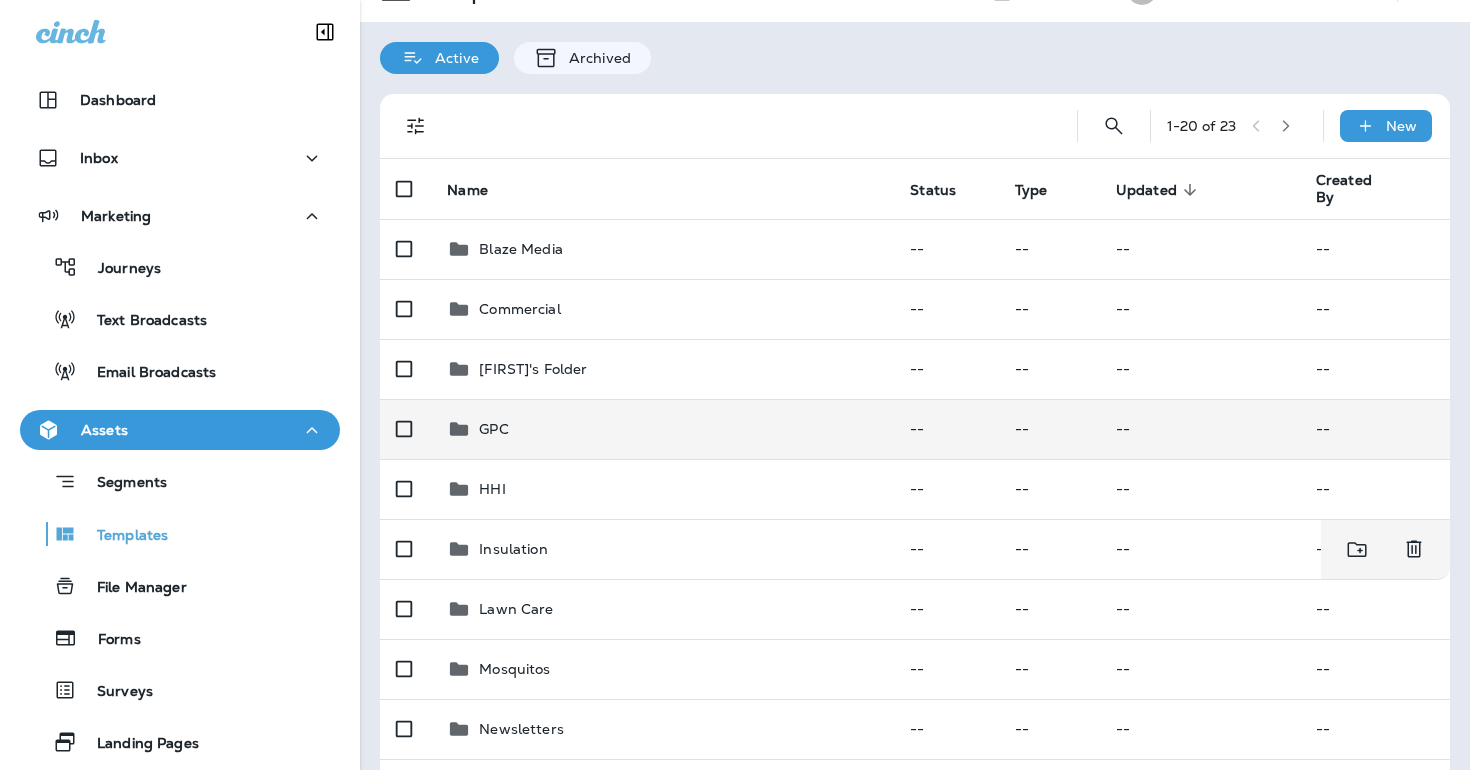 scroll, scrollTop: 41, scrollLeft: 0, axis: vertical 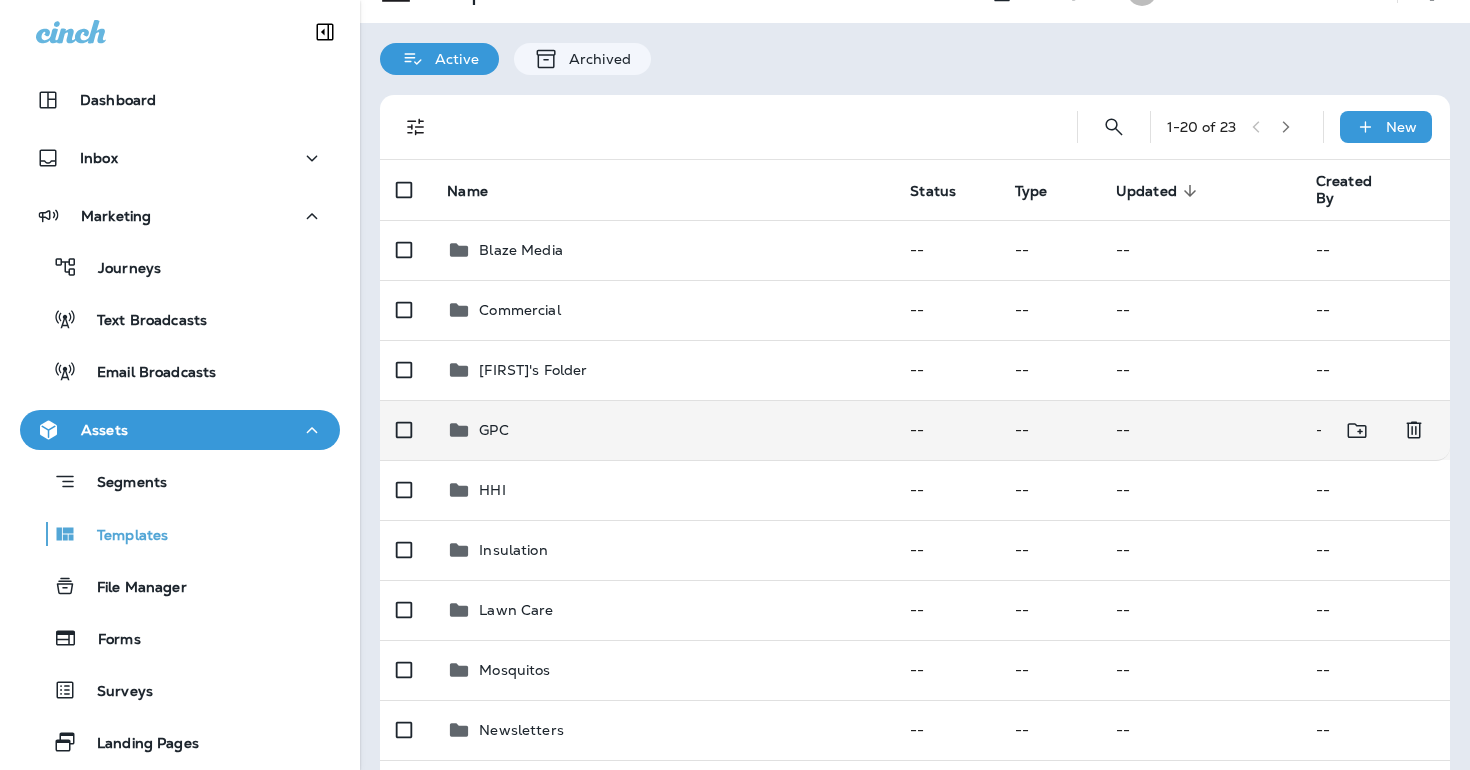 click on "GPC" at bounding box center [662, 430] 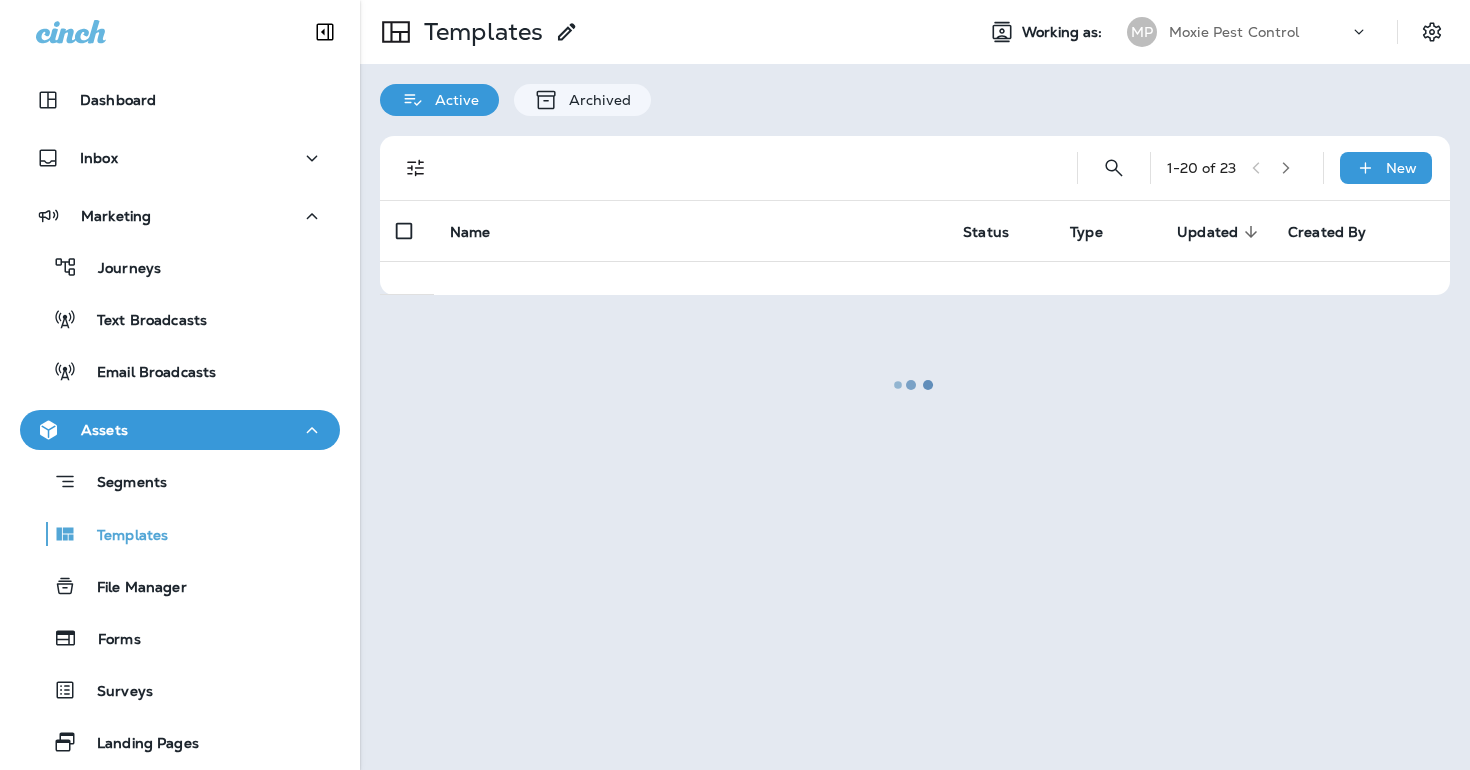 scroll, scrollTop: 0, scrollLeft: 0, axis: both 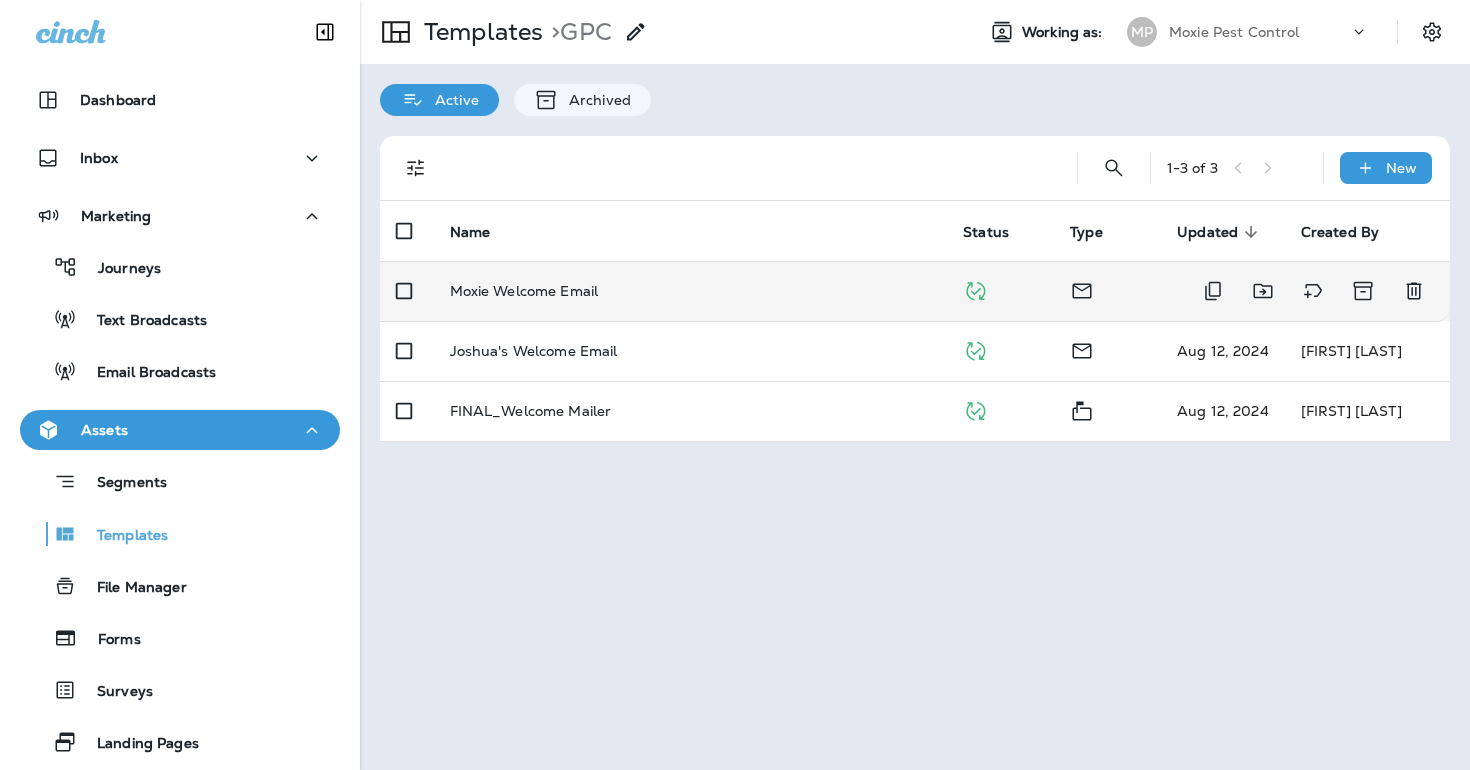 click on "Moxie Welcome Email" at bounding box center [691, 291] 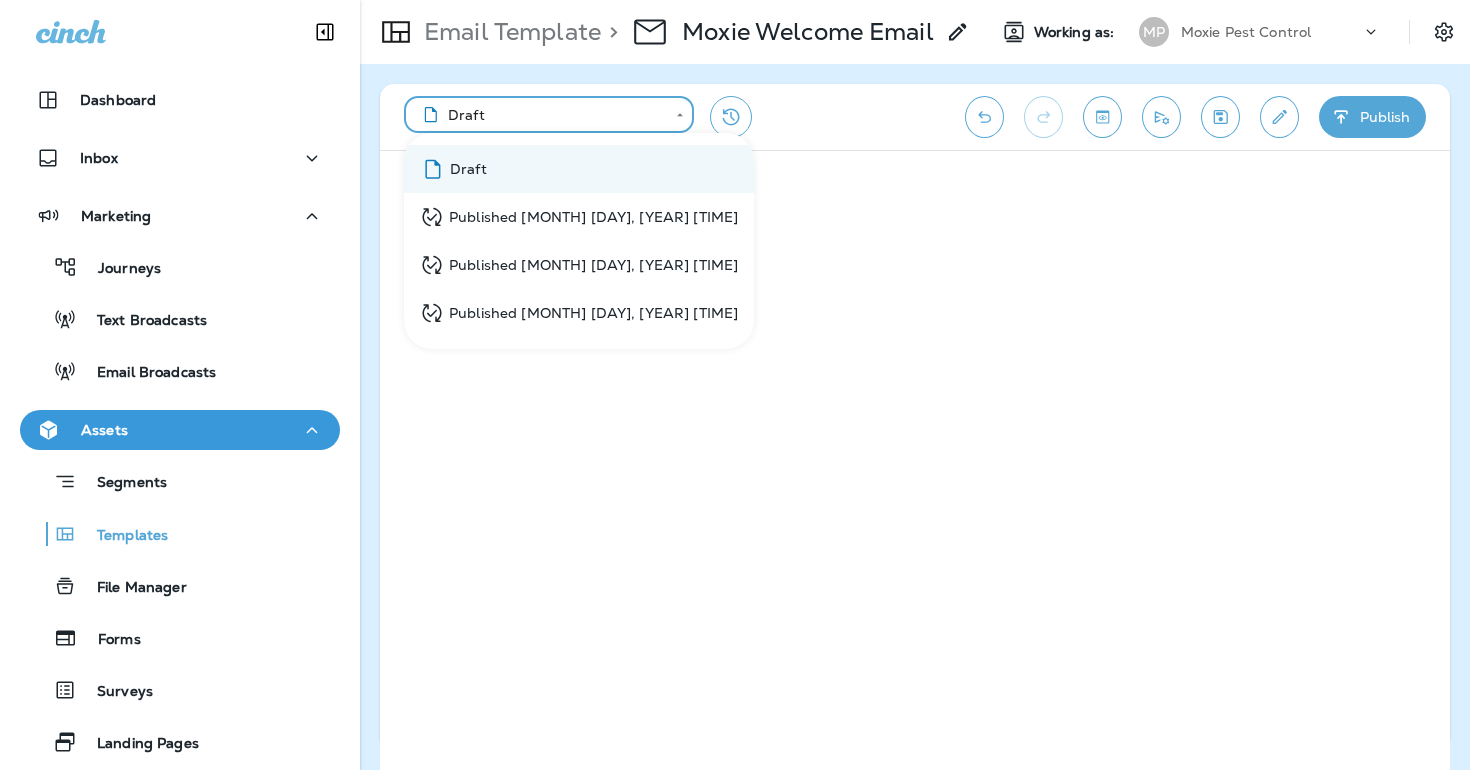 click on "**********" at bounding box center (735, 0) 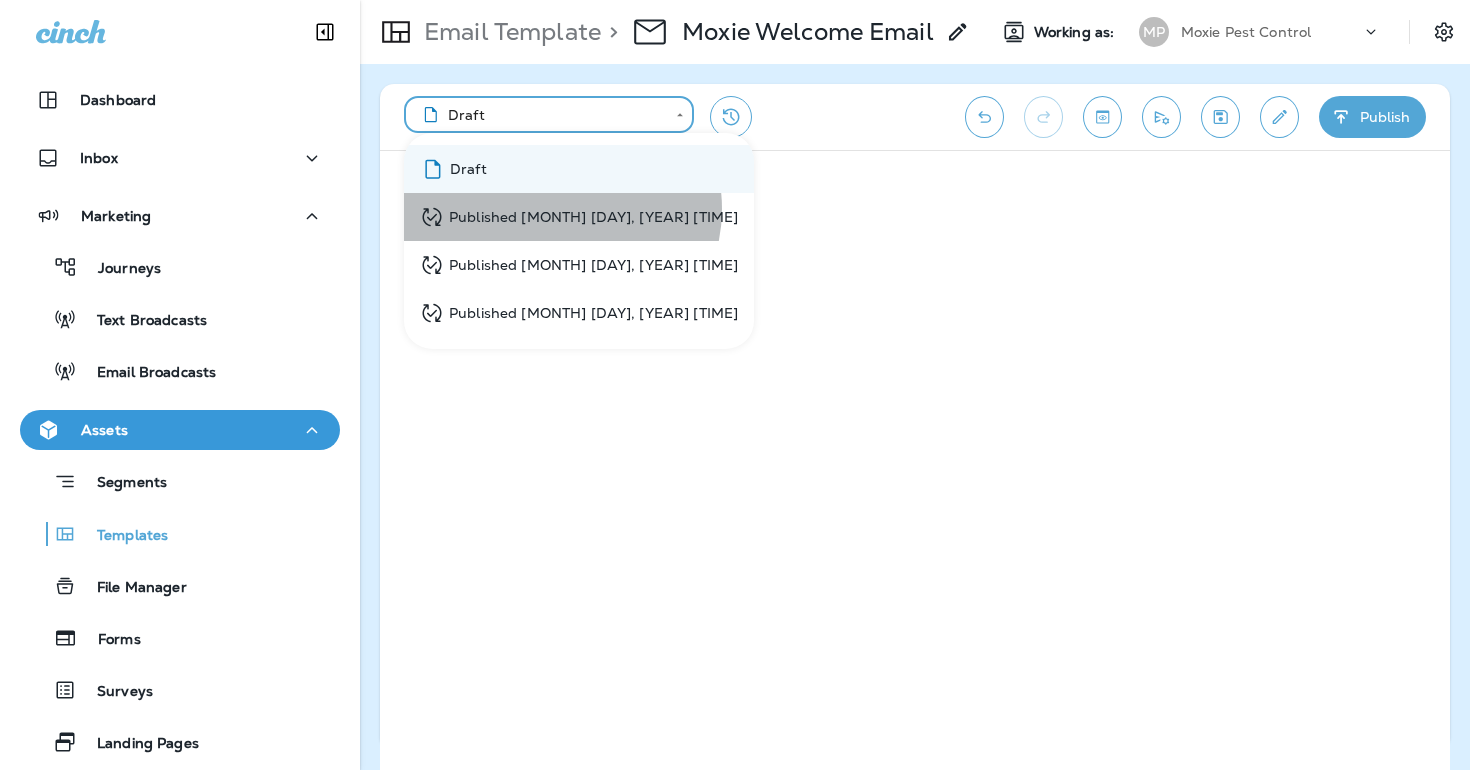 click on "Published [MONTH] [DAY], [YEAR] [TIME]" at bounding box center (579, 217) 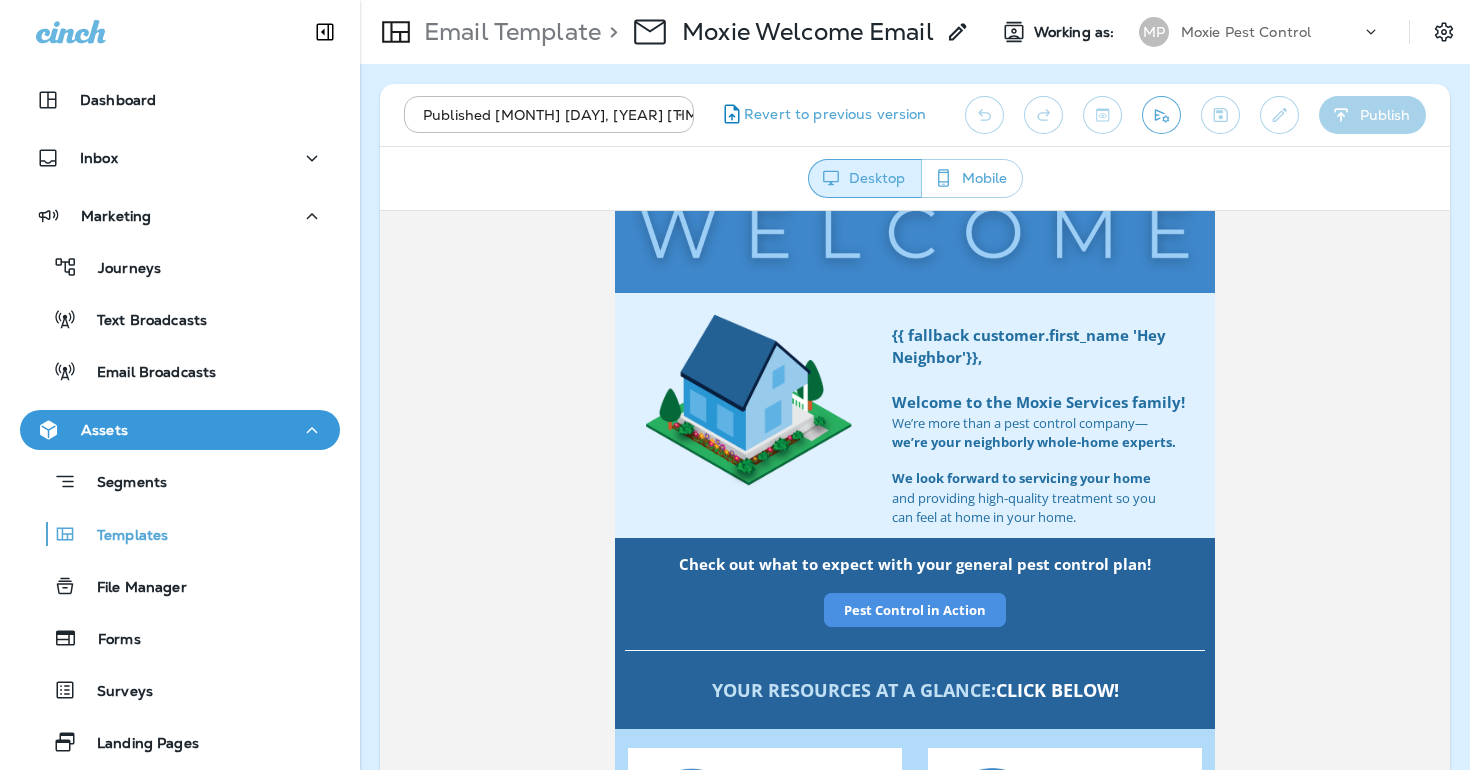 scroll, scrollTop: 0, scrollLeft: 0, axis: both 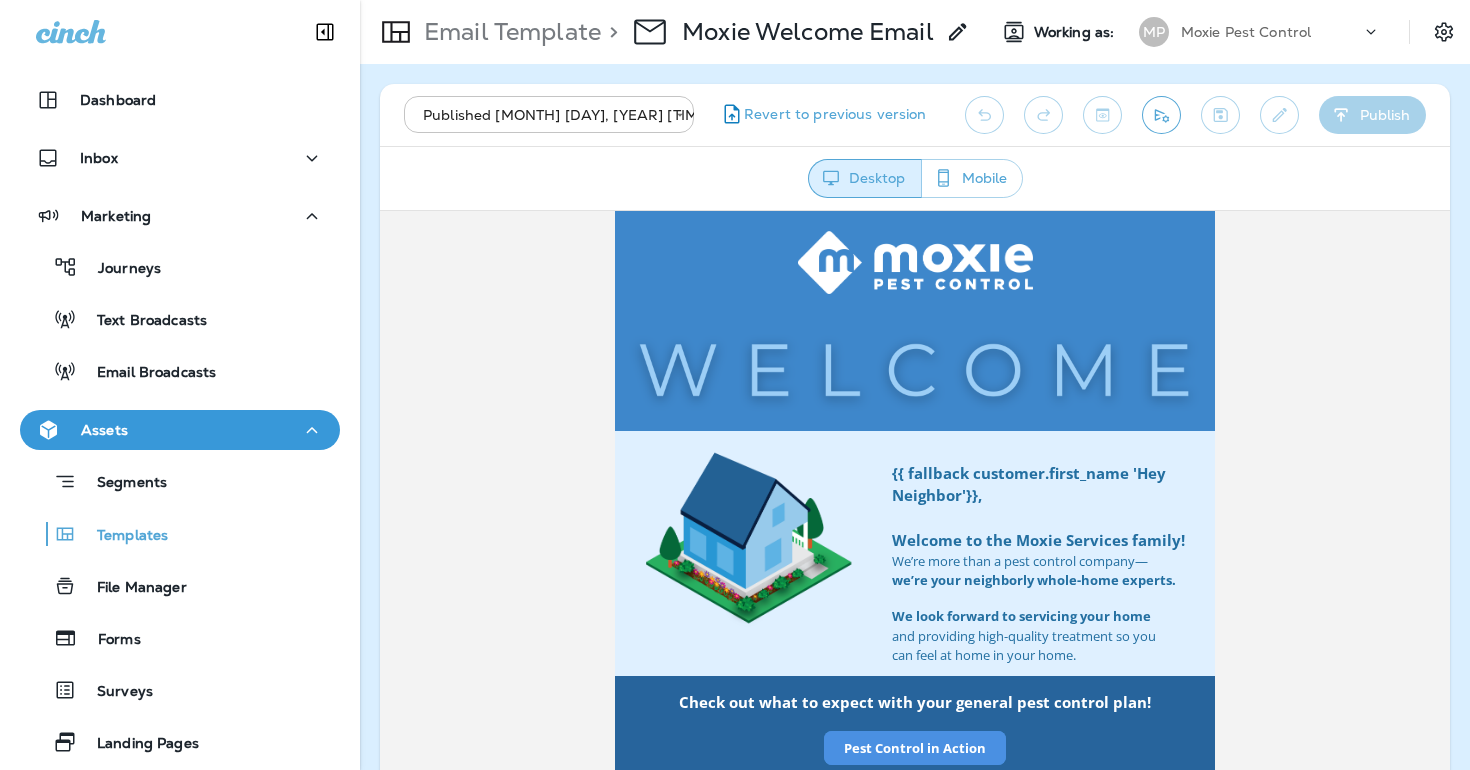 click on "**********" at bounding box center [735, 0] 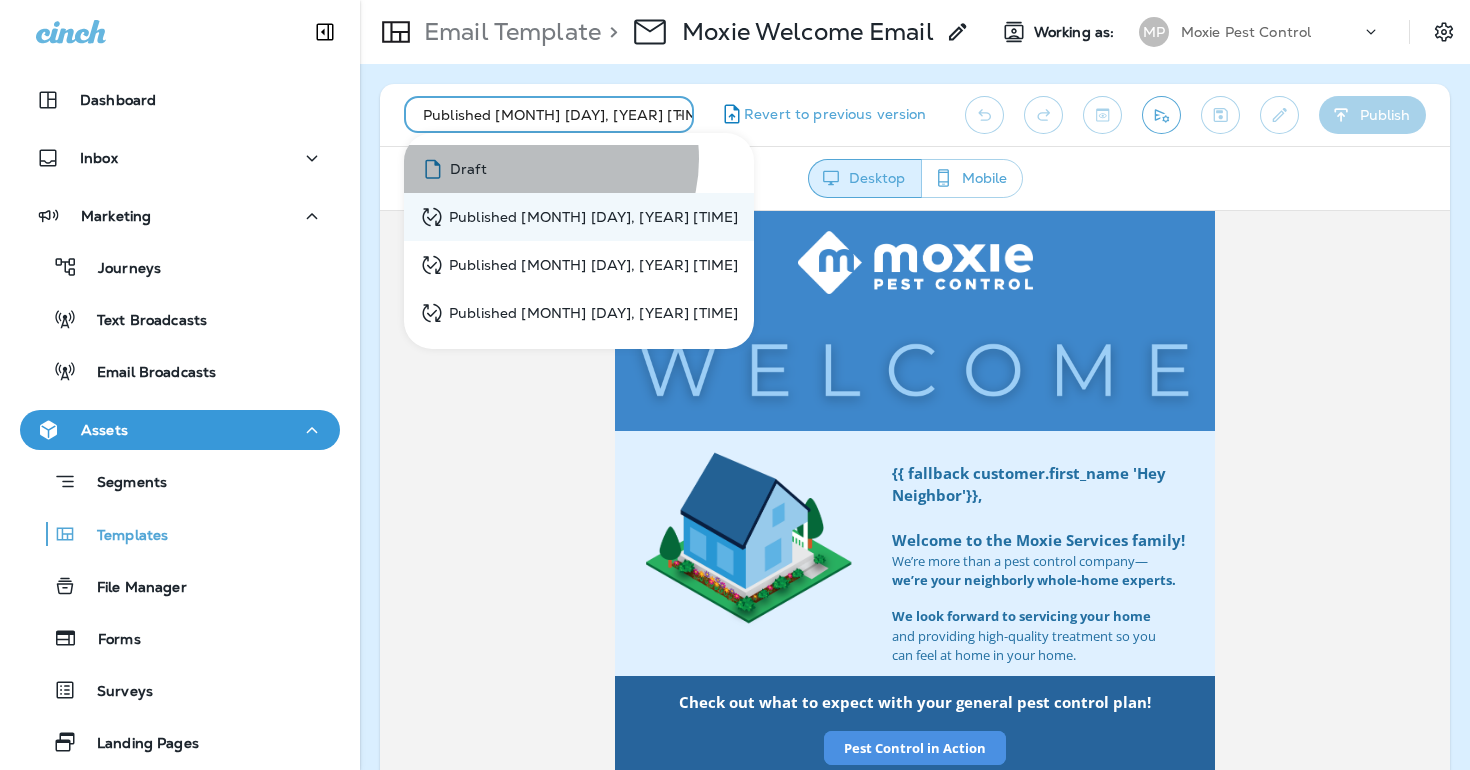 click on "Draft" at bounding box center (579, 169) 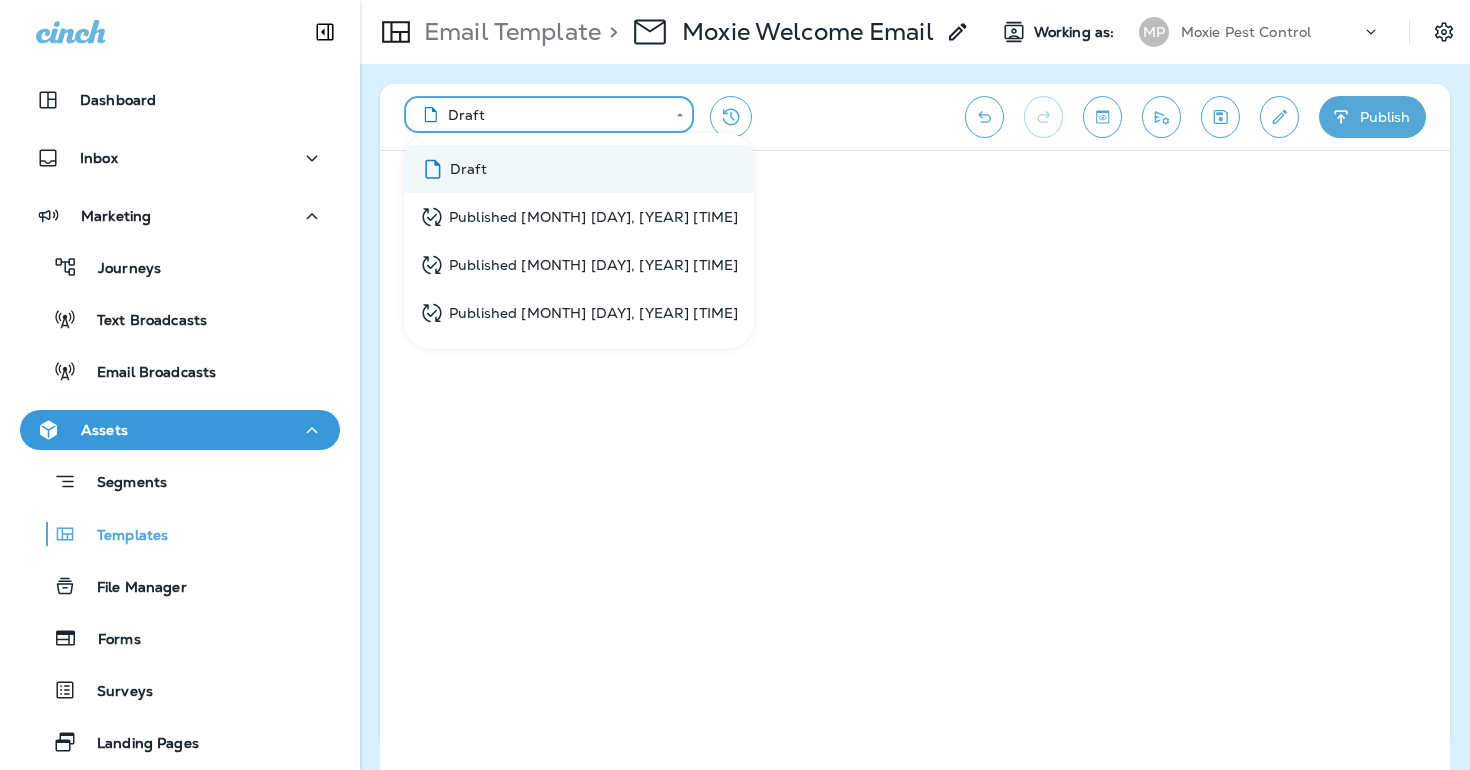 click on "**********" at bounding box center [735, 0] 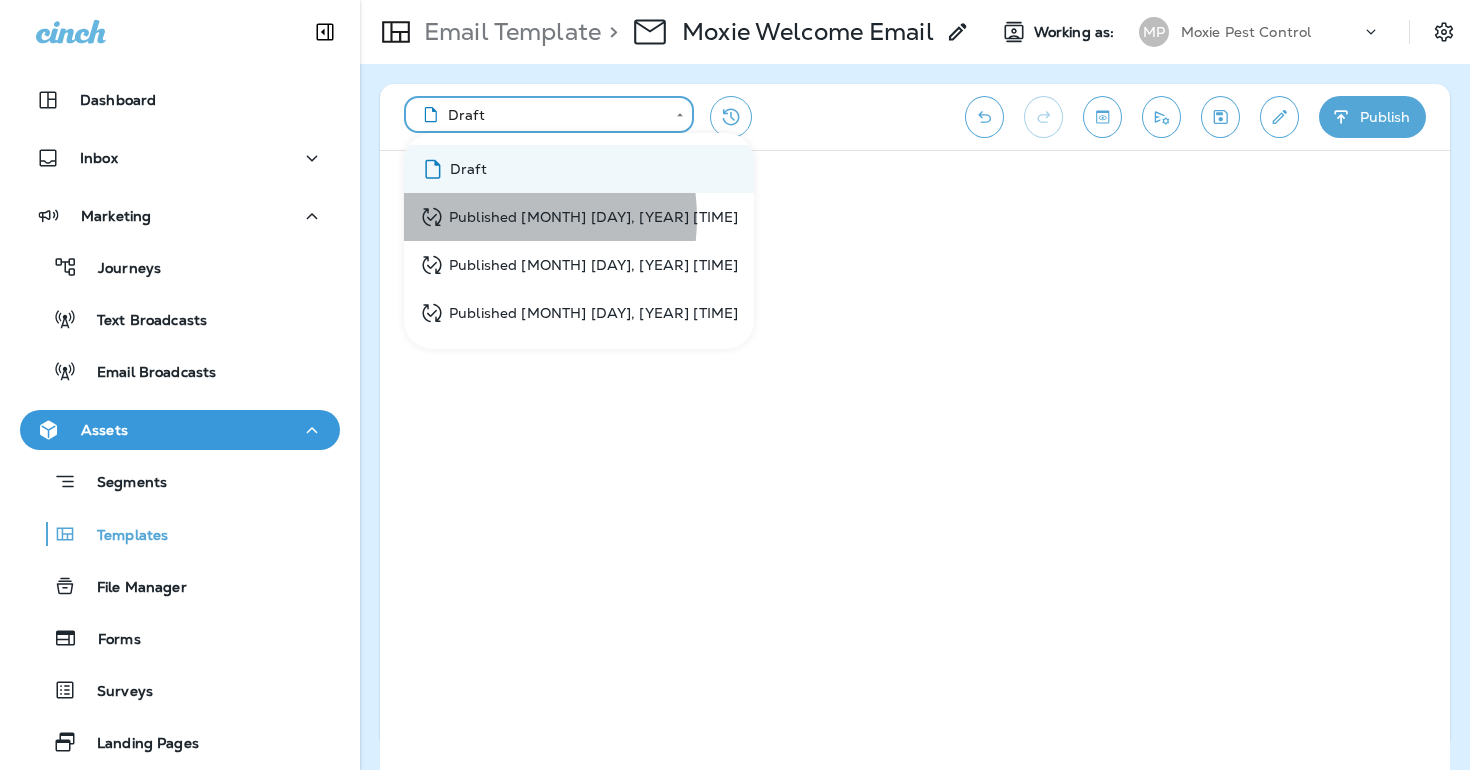 click on "Published [MONTH] [DAY], [YEAR] [TIME]" at bounding box center (579, 217) 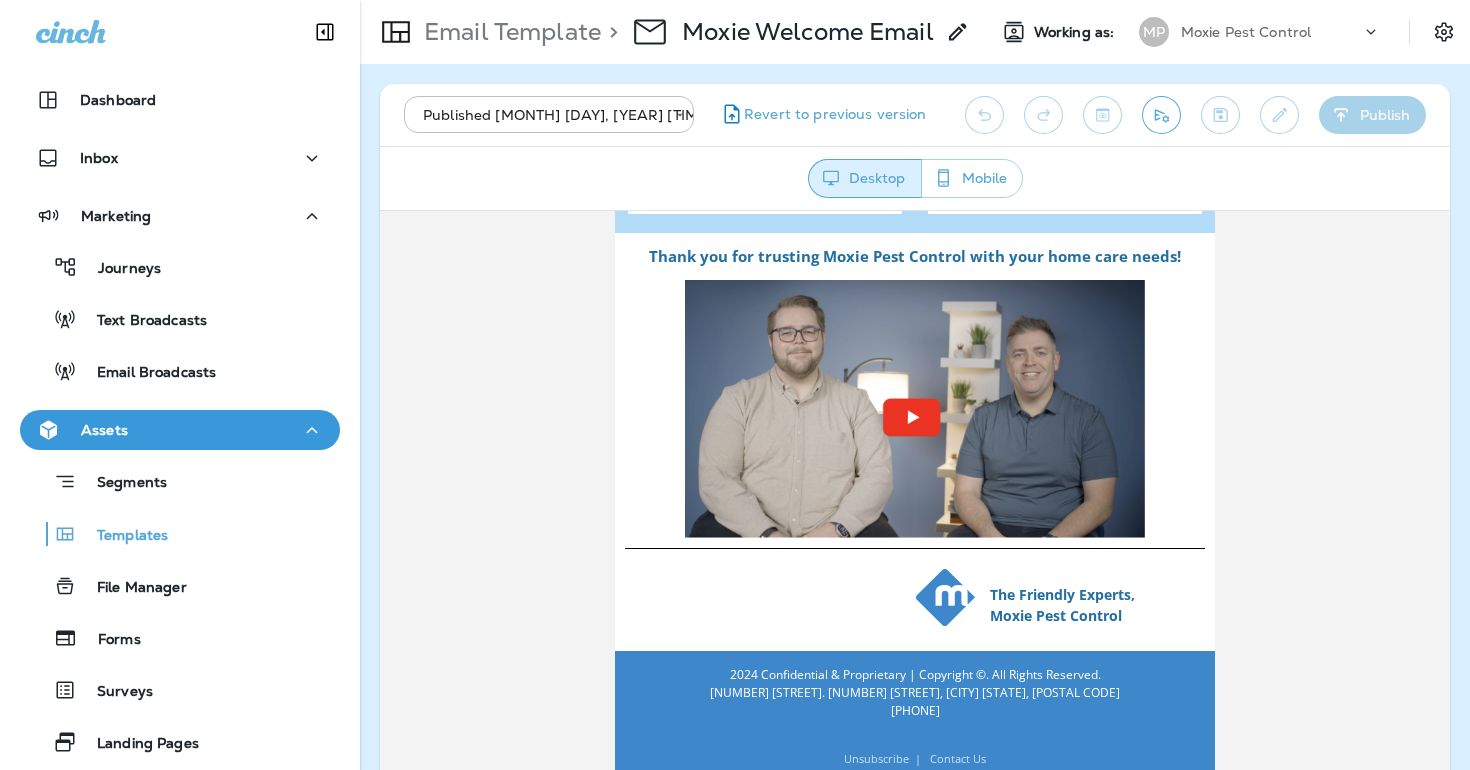 scroll, scrollTop: 0, scrollLeft: 0, axis: both 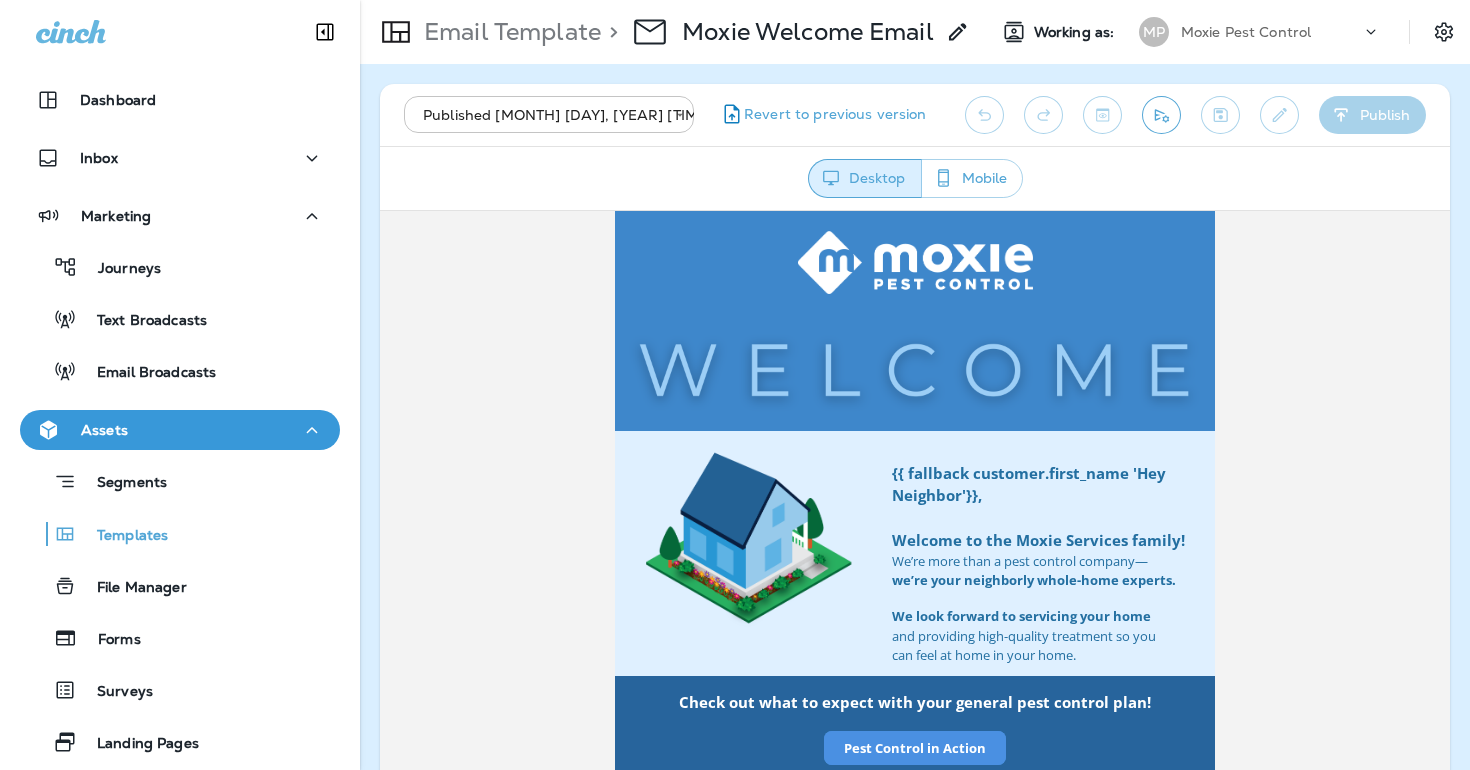 click on "**********" at bounding box center (735, 0) 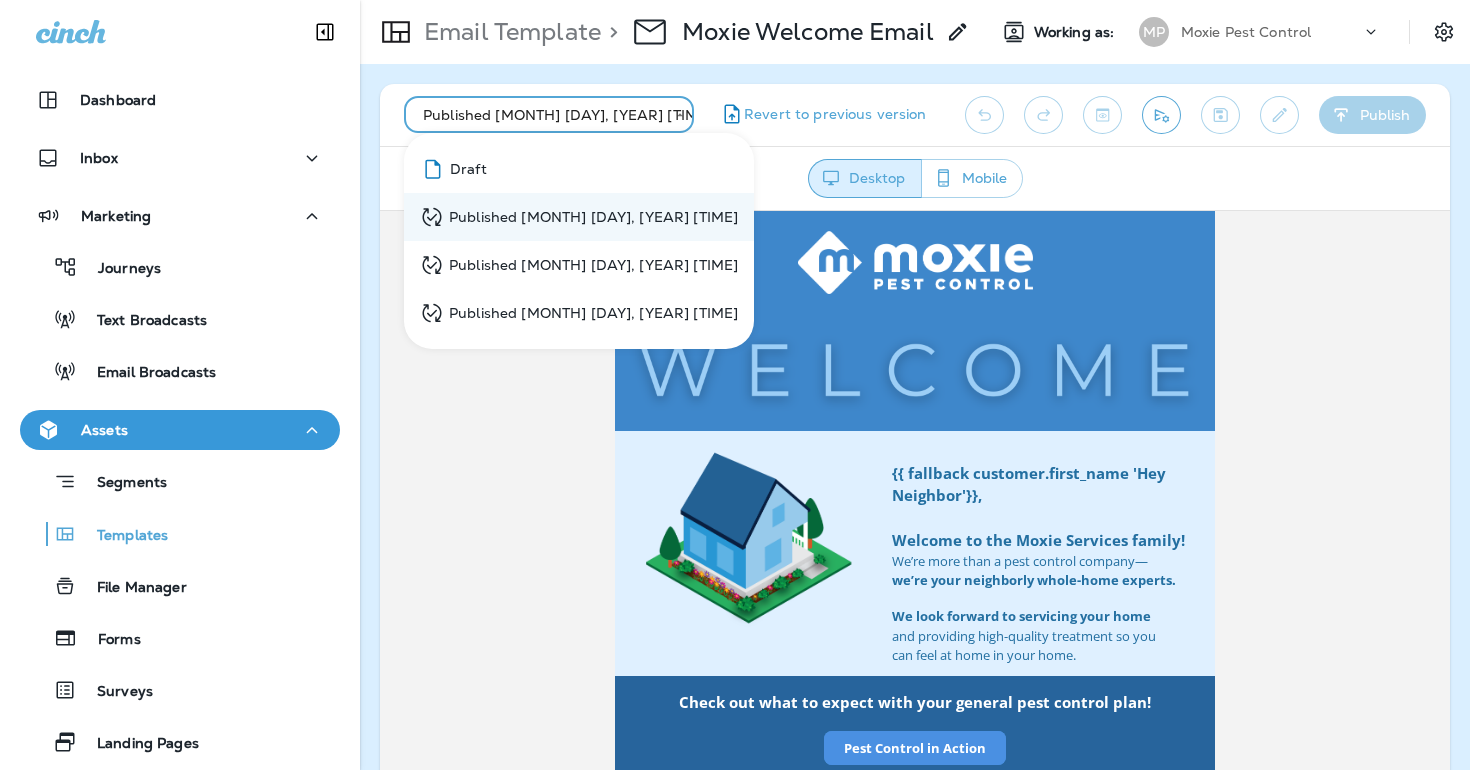 click on "Draft" at bounding box center (579, 169) 